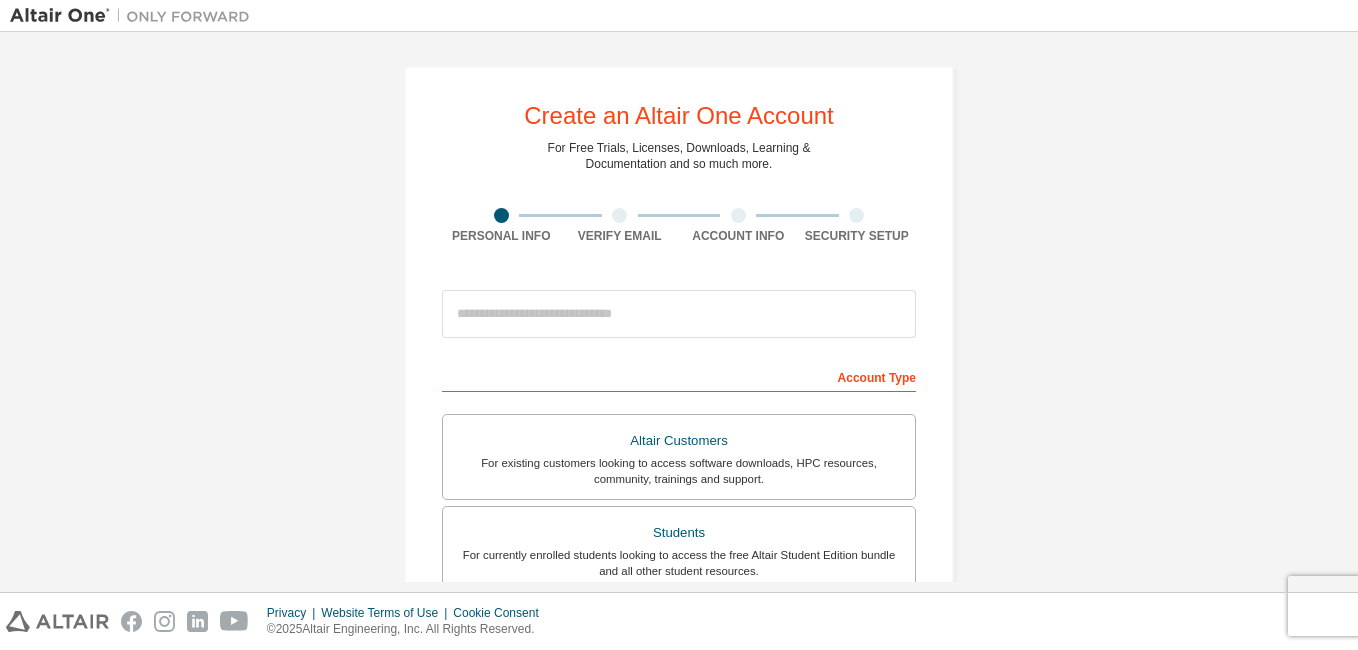 scroll, scrollTop: 0, scrollLeft: 0, axis: both 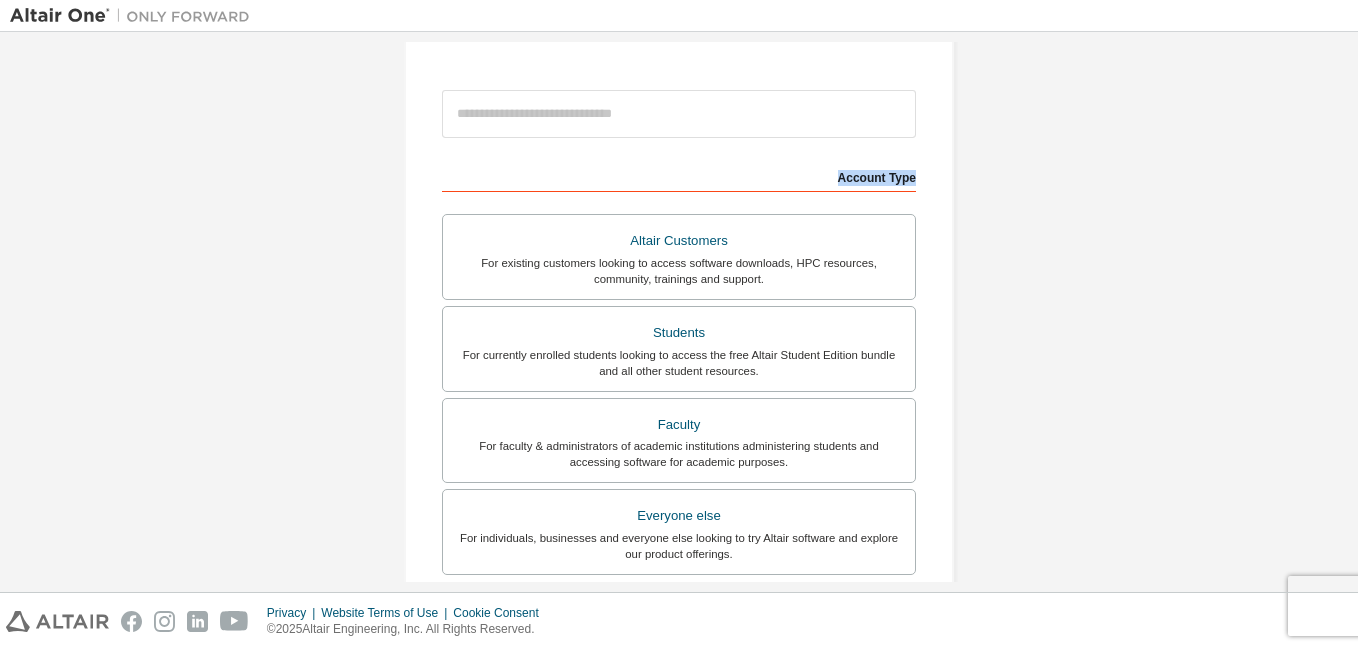 drag, startPoint x: 842, startPoint y: 177, endPoint x: 927, endPoint y: 177, distance: 85 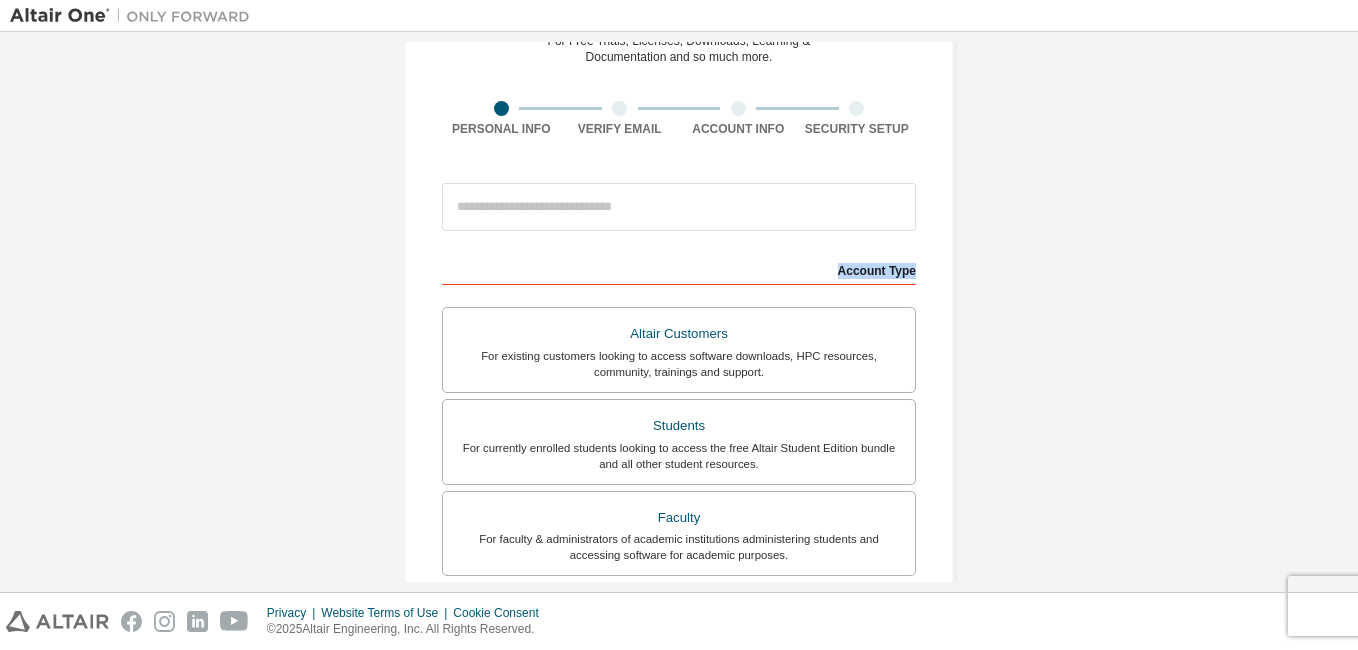 scroll, scrollTop: 0, scrollLeft: 0, axis: both 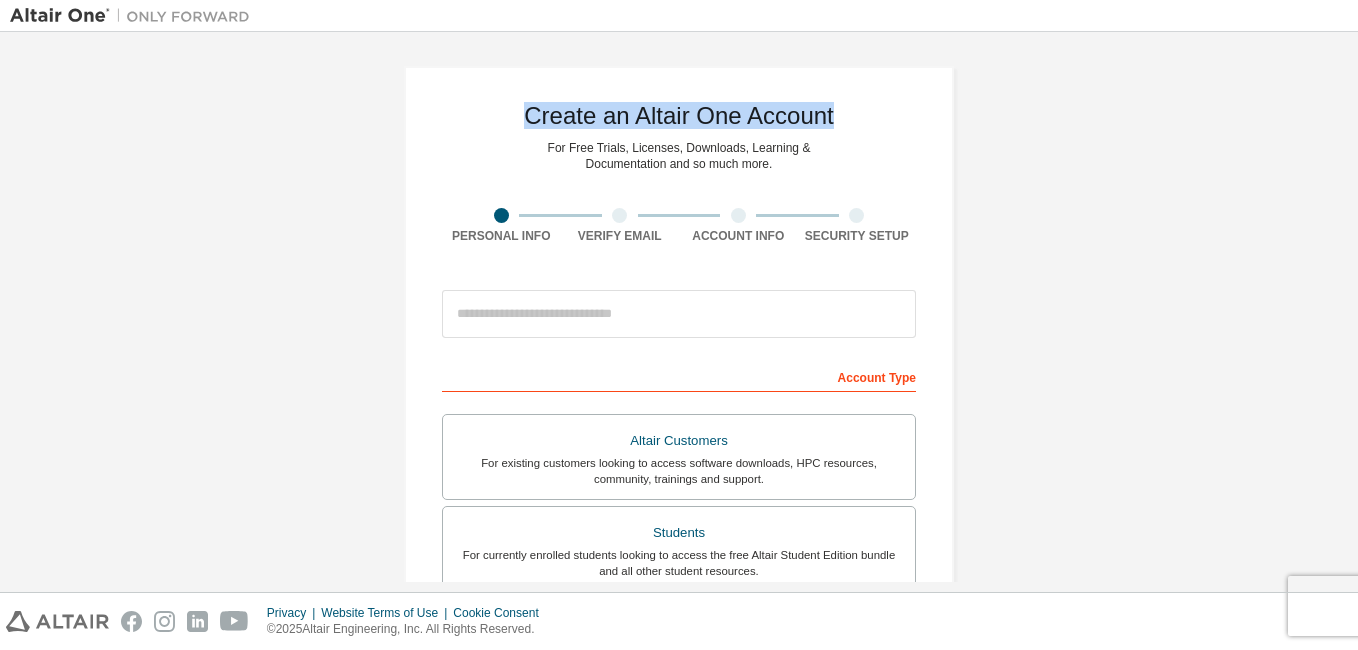 drag, startPoint x: 827, startPoint y: 119, endPoint x: 524, endPoint y: 113, distance: 303.0594 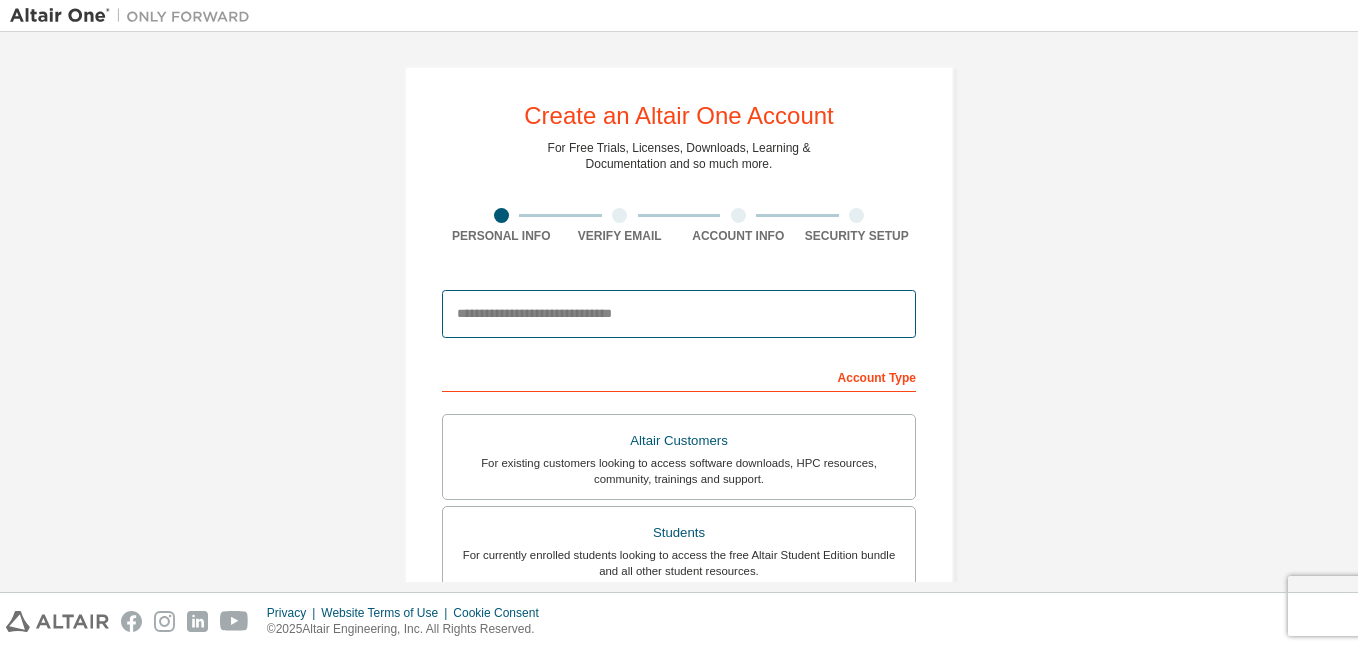 click at bounding box center (679, 314) 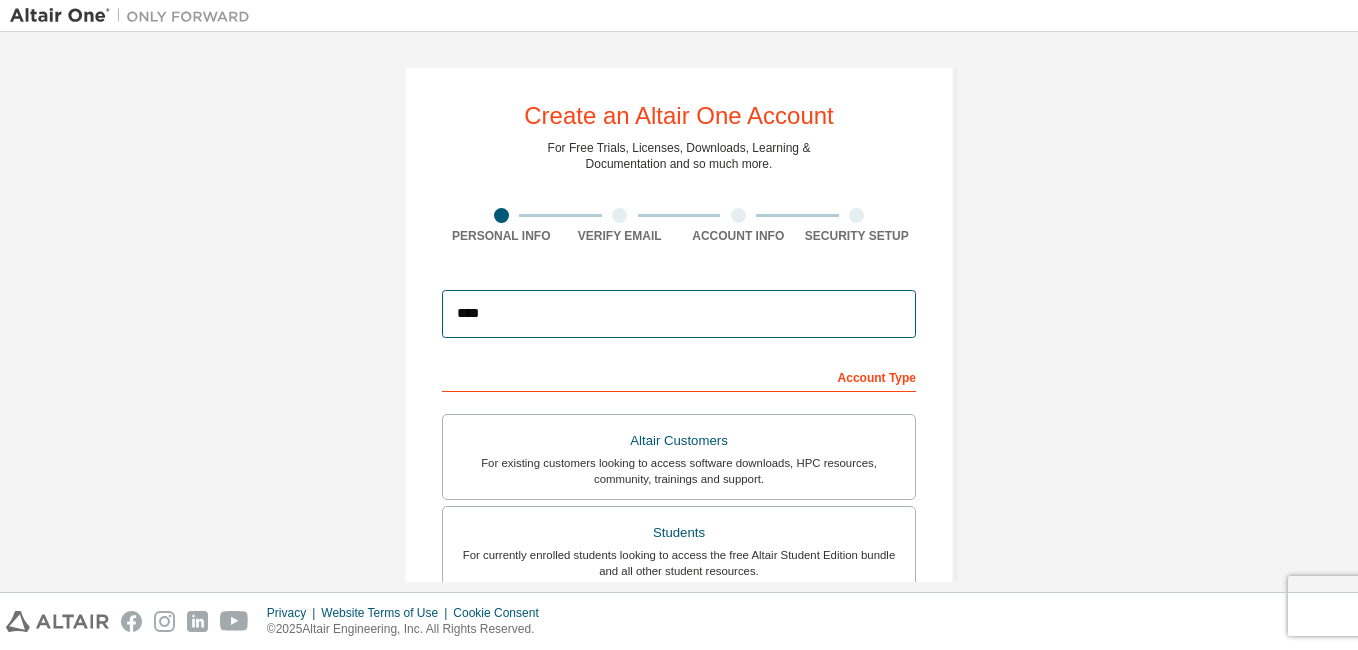 type on "**********" 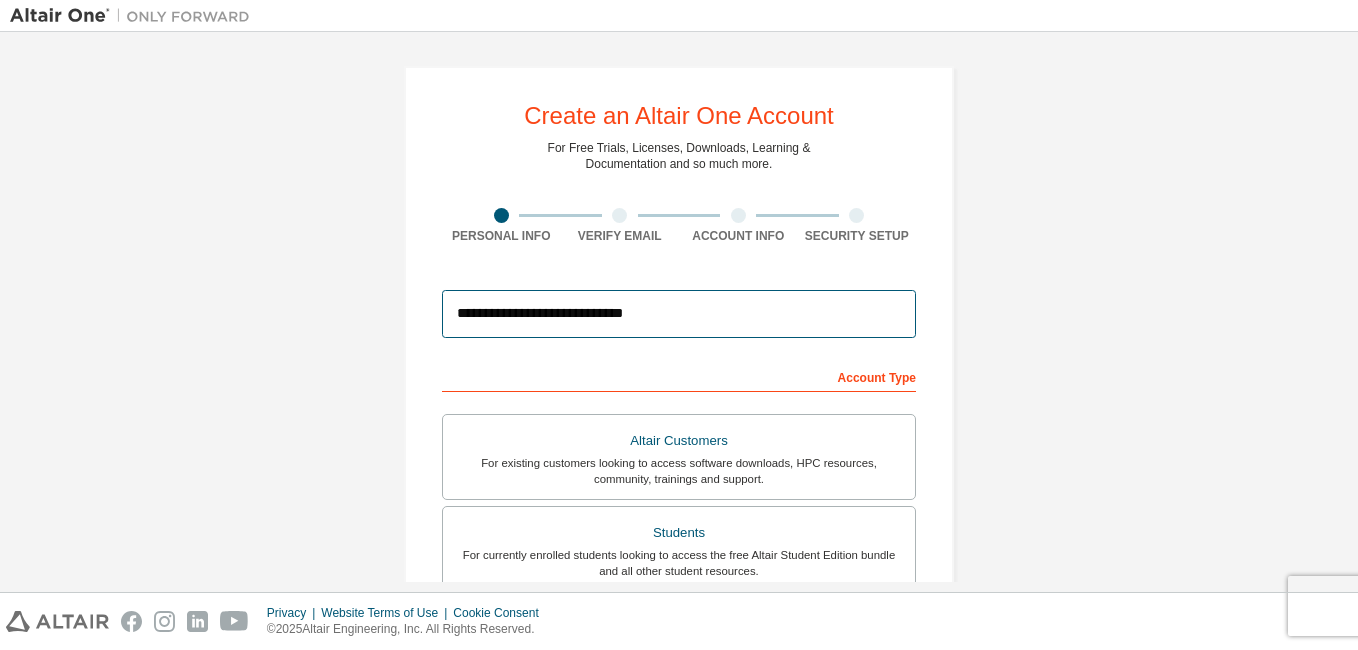 type on "*******" 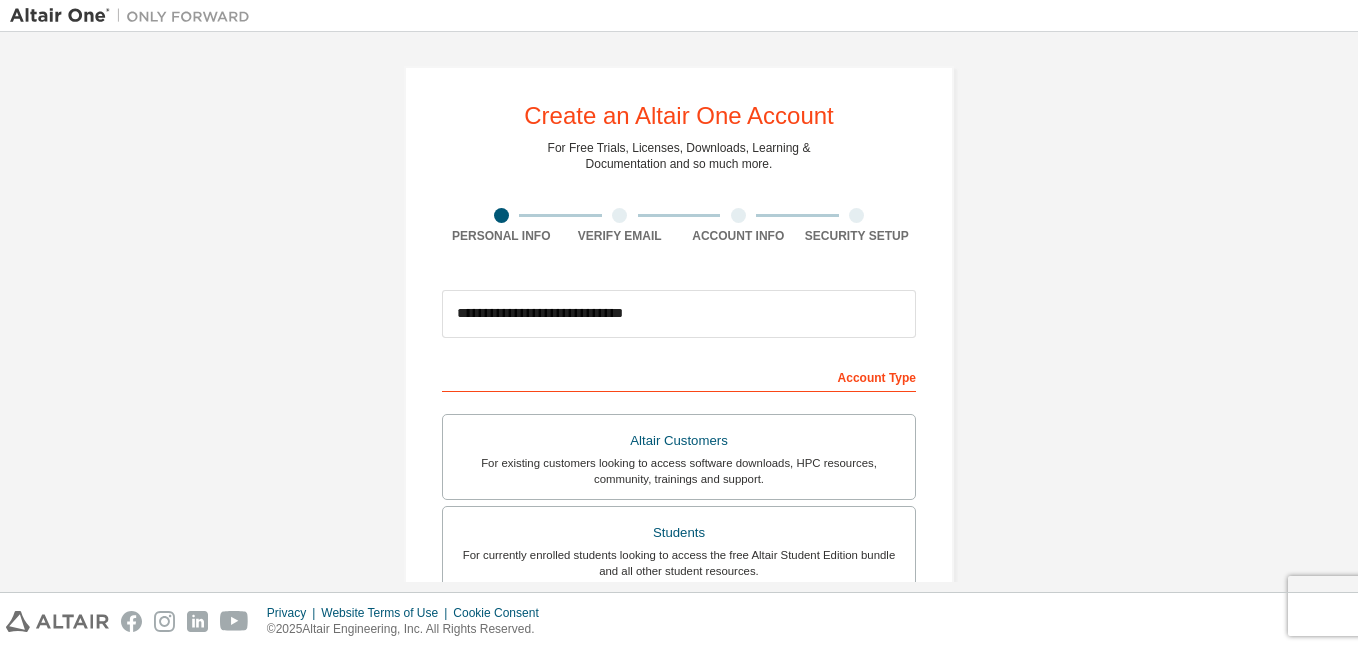type on "******" 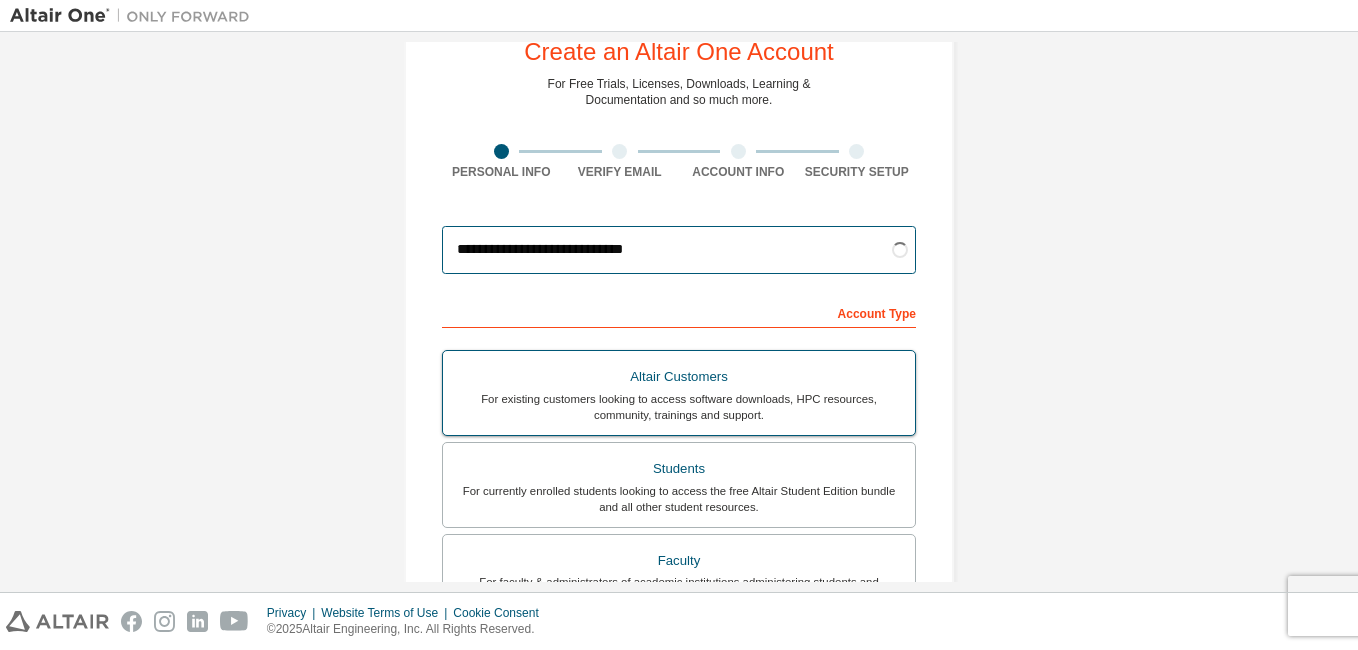 scroll, scrollTop: 100, scrollLeft: 0, axis: vertical 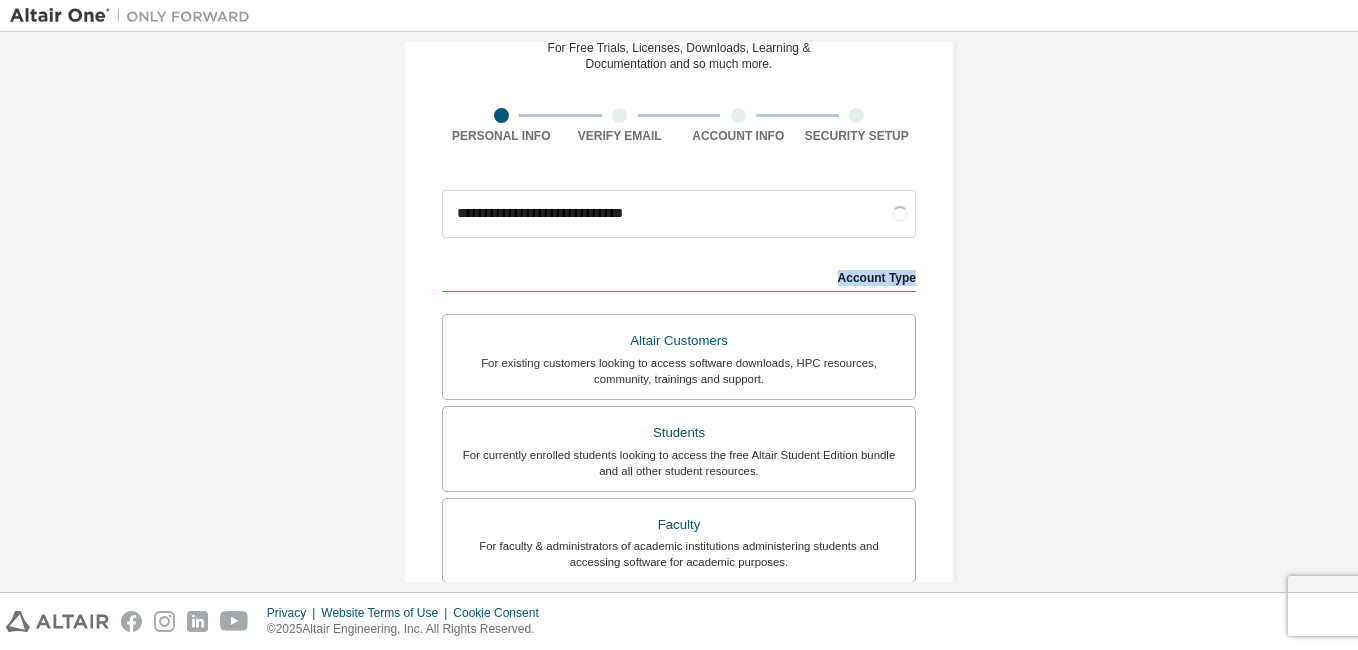 drag, startPoint x: 836, startPoint y: 273, endPoint x: 918, endPoint y: 285, distance: 82.8734 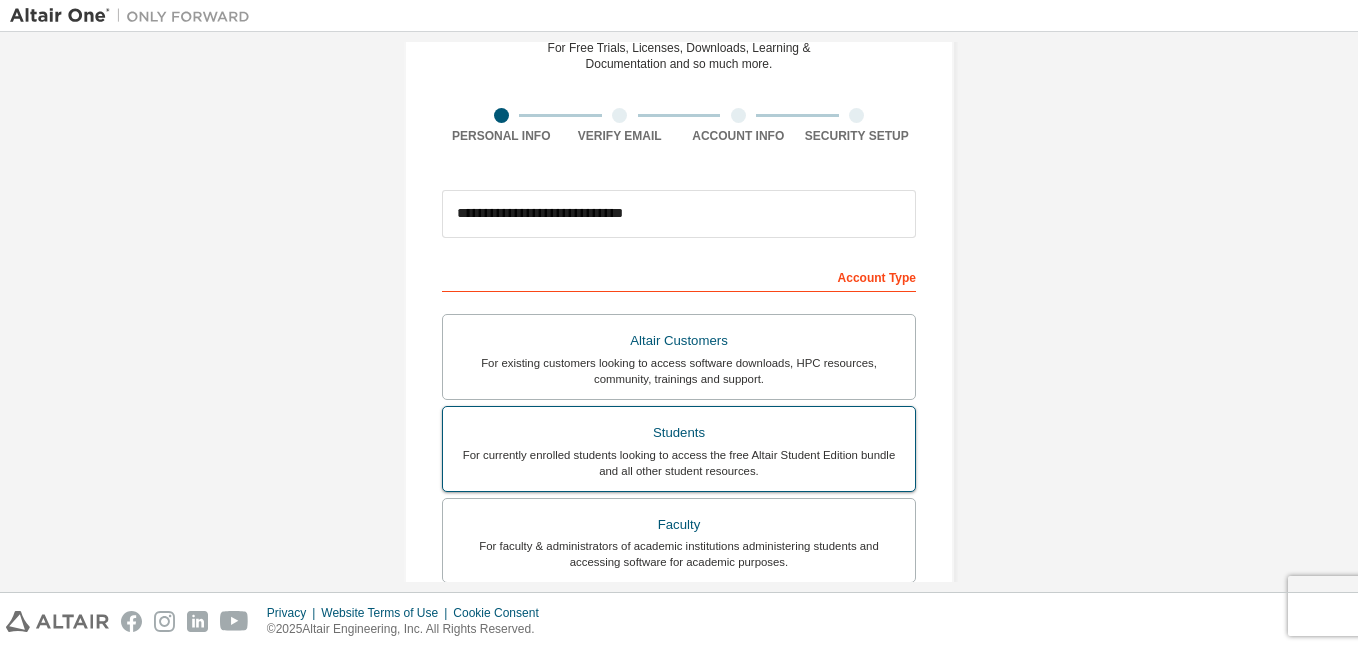 click on "Students" at bounding box center [679, 433] 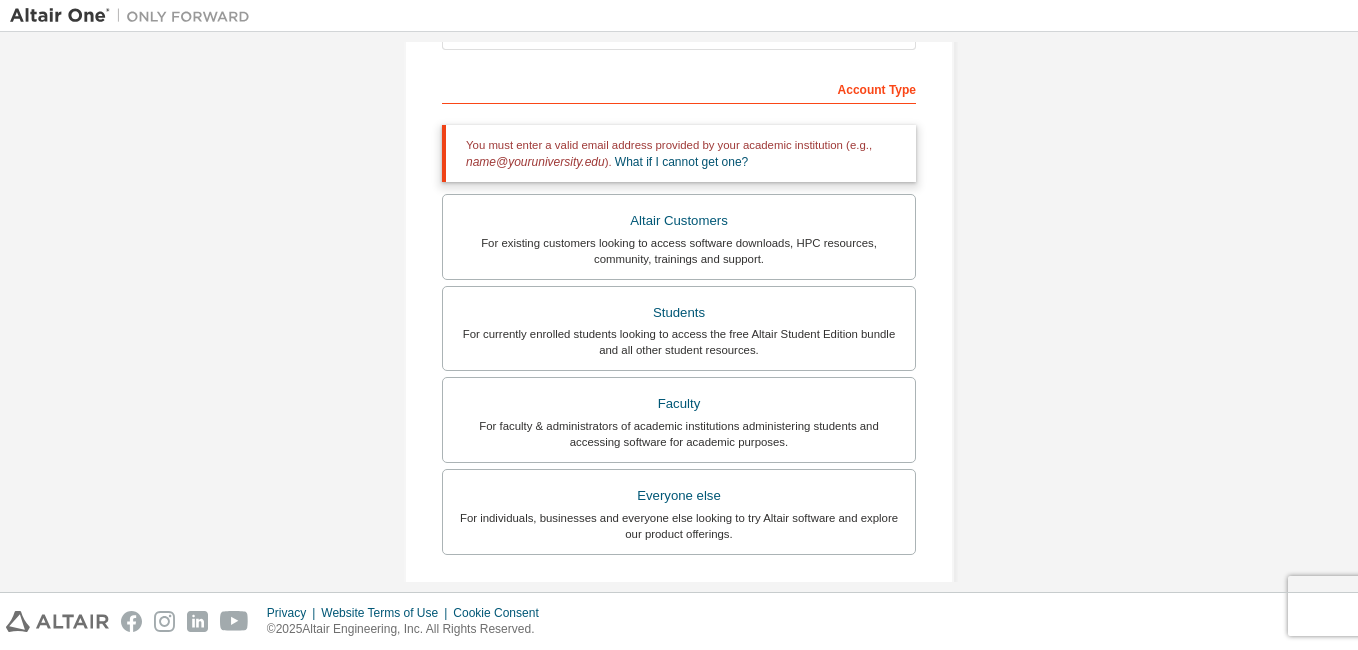 scroll, scrollTop: 300, scrollLeft: 0, axis: vertical 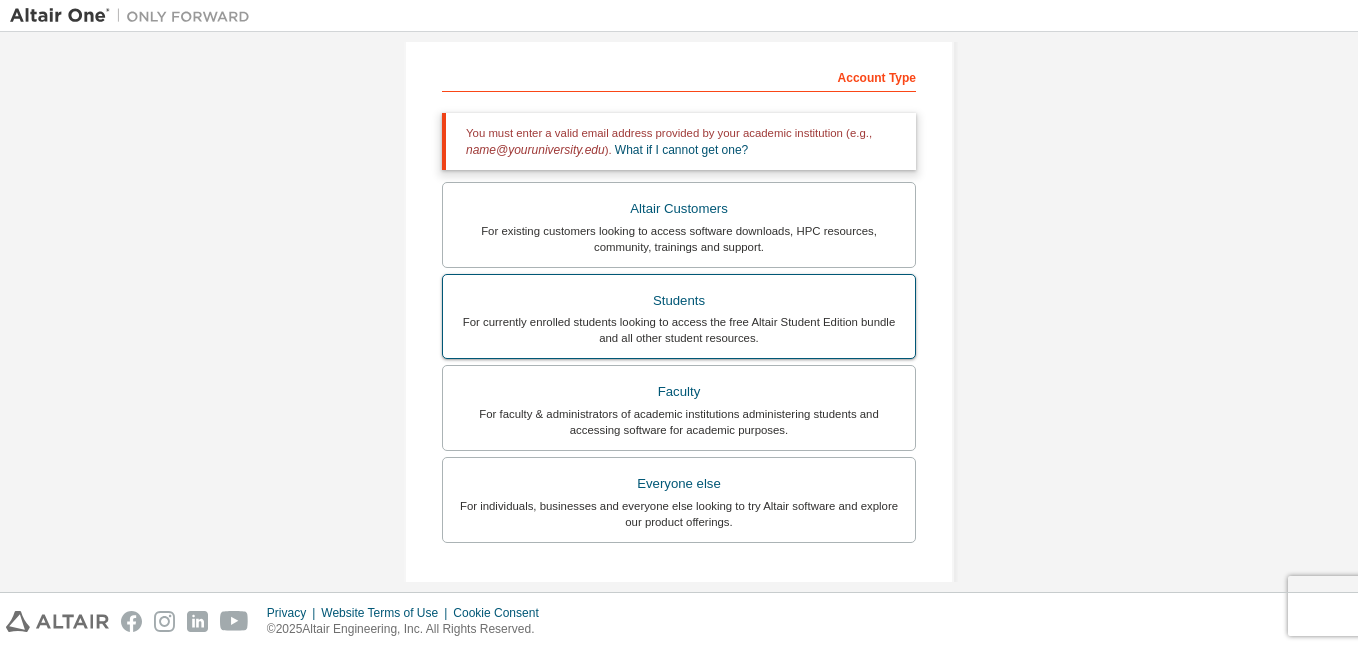 click on "For currently enrolled students looking to access the free Altair Student Edition bundle and all other student resources." at bounding box center (679, 330) 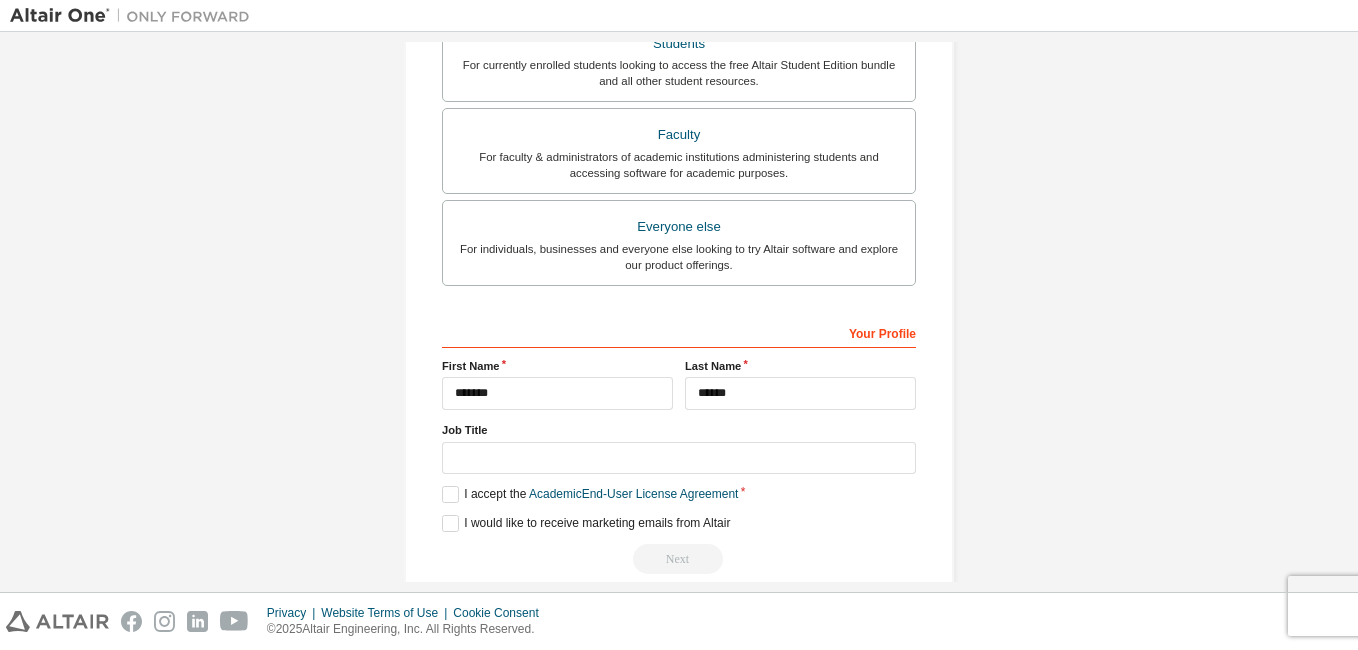 scroll, scrollTop: 588, scrollLeft: 0, axis: vertical 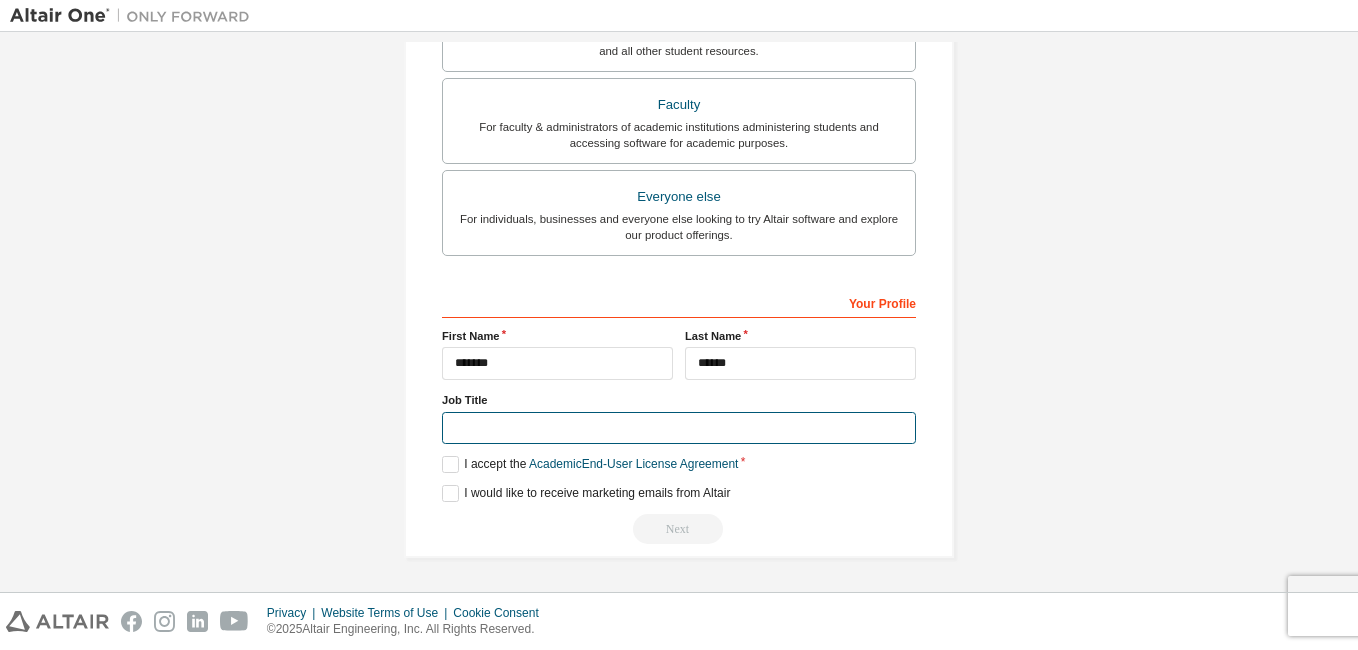 click at bounding box center (679, 428) 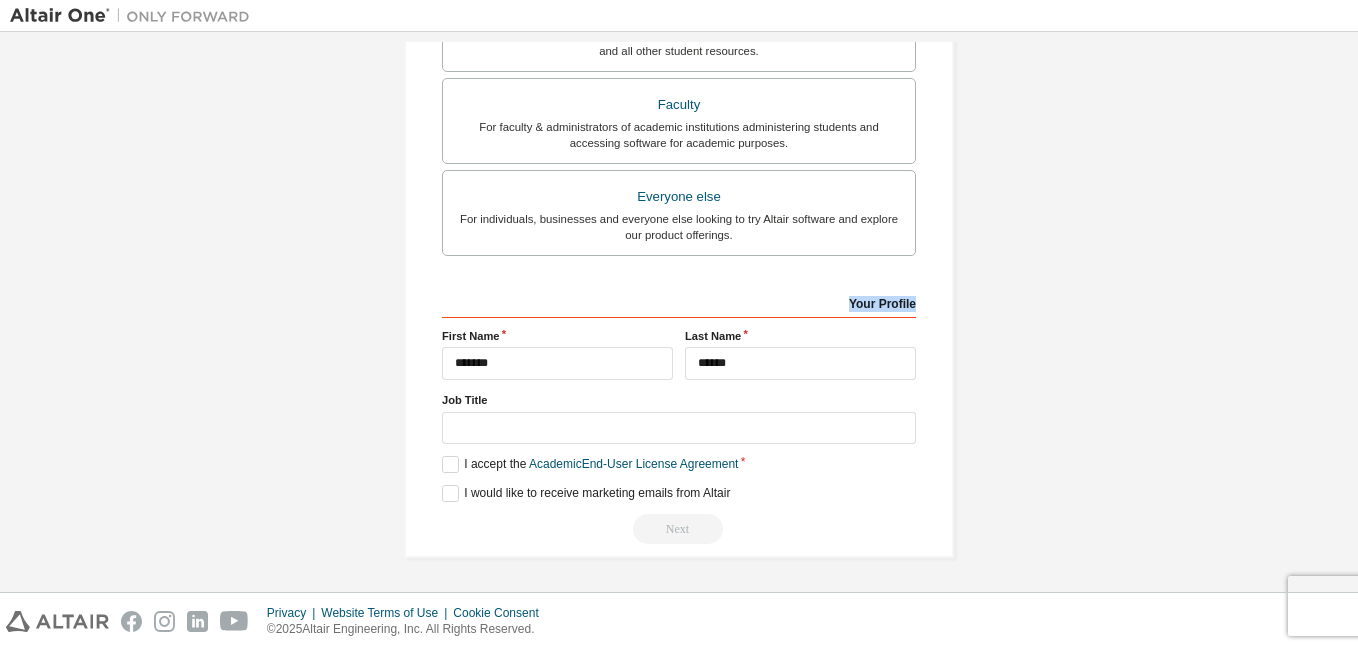 drag, startPoint x: 847, startPoint y: 306, endPoint x: 918, endPoint y: 306, distance: 71 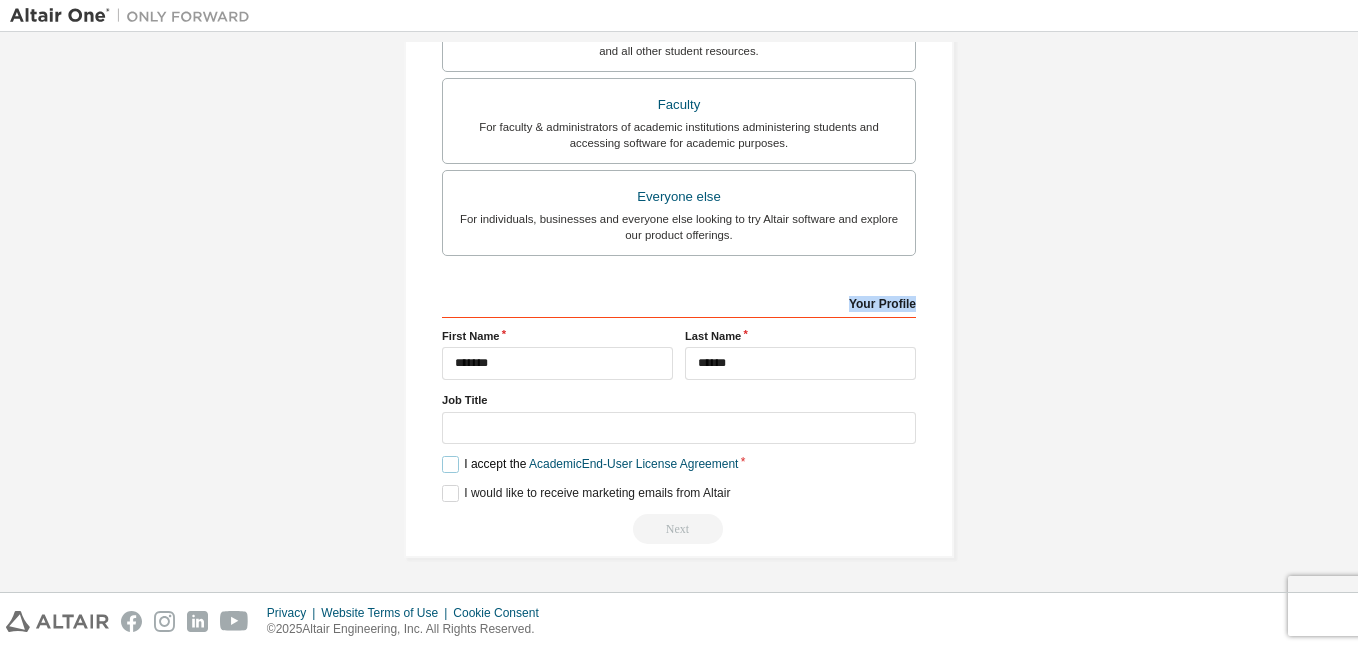 click on "I accept the   Academic   End-User License Agreement" at bounding box center (590, 464) 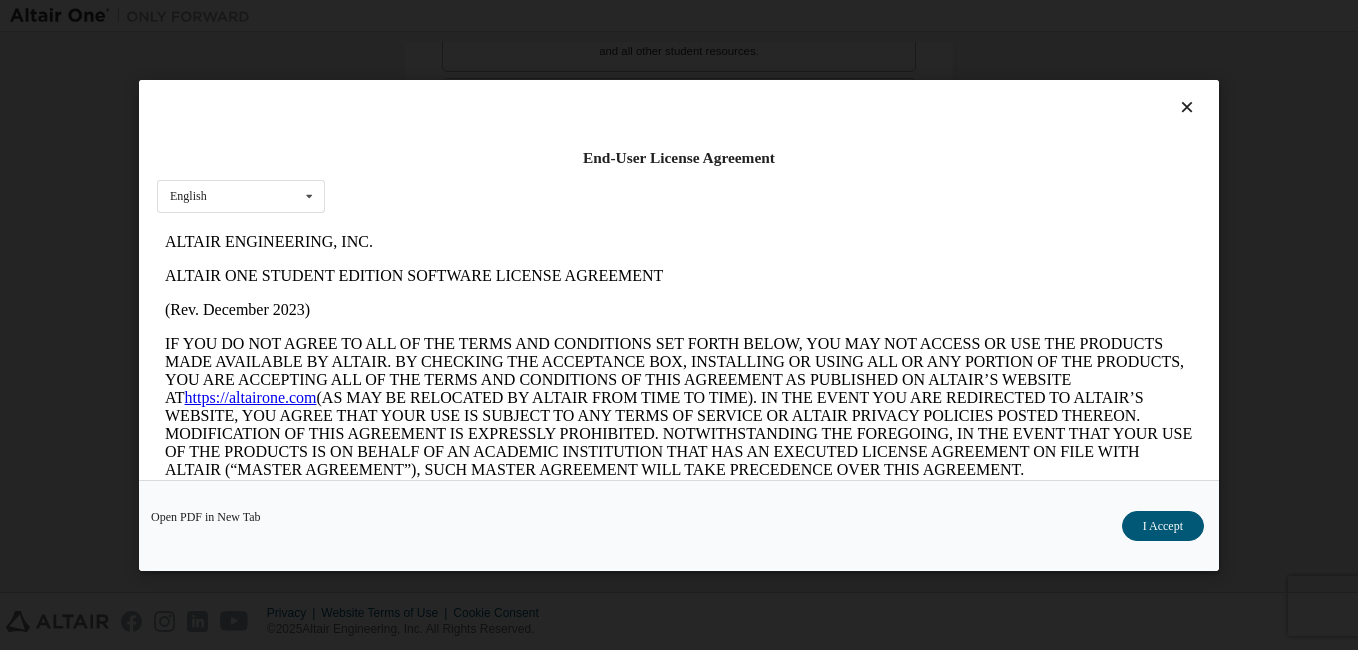 scroll, scrollTop: 0, scrollLeft: 0, axis: both 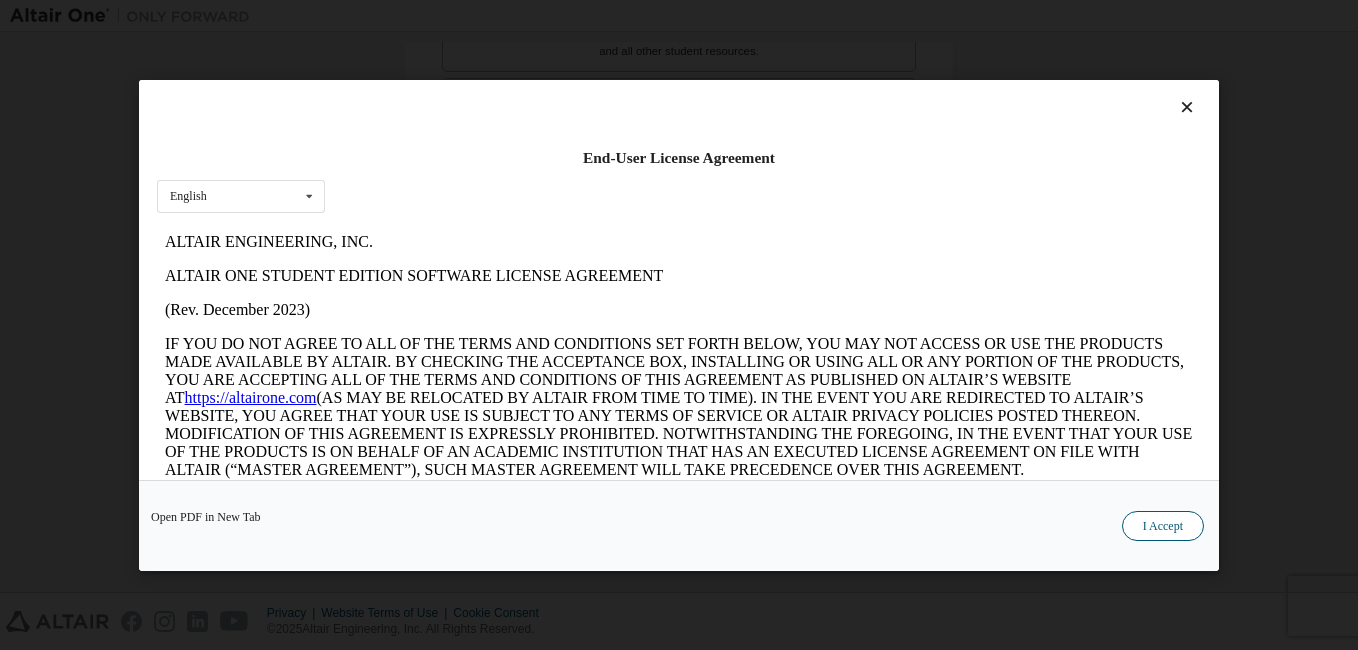 click on "I Accept" at bounding box center (1163, 526) 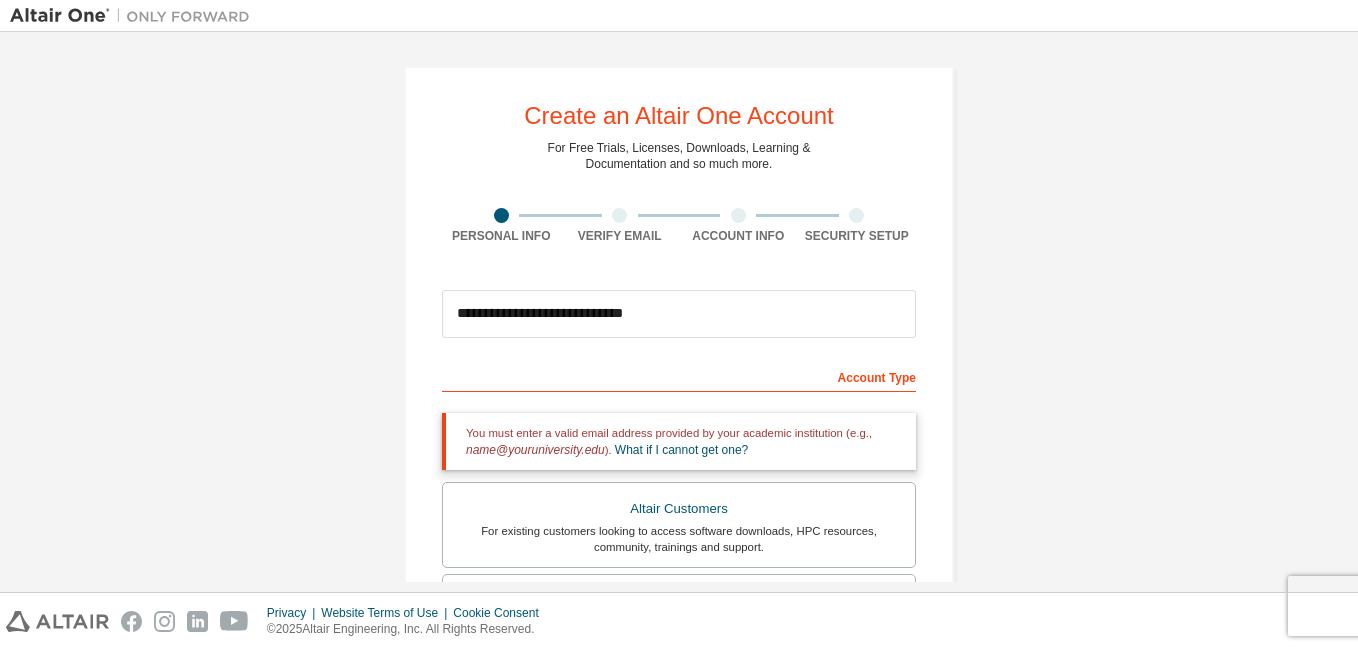scroll, scrollTop: 588, scrollLeft: 0, axis: vertical 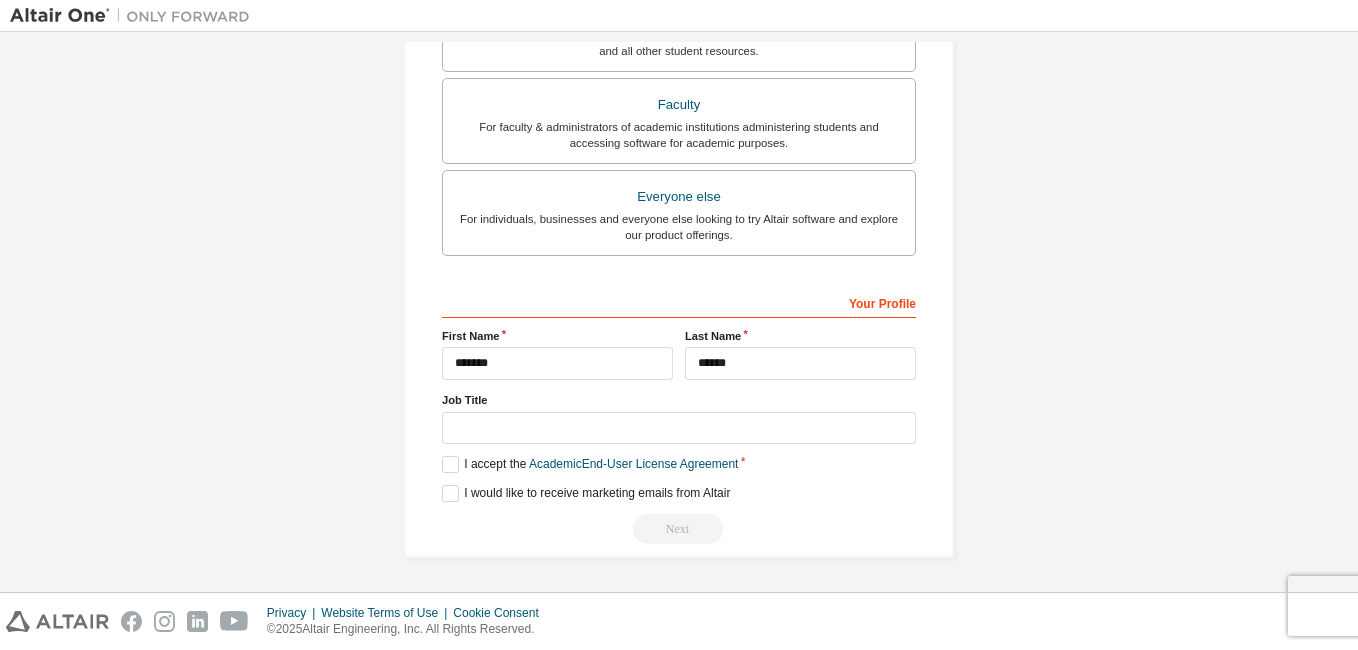 click on "Next" at bounding box center [679, 529] 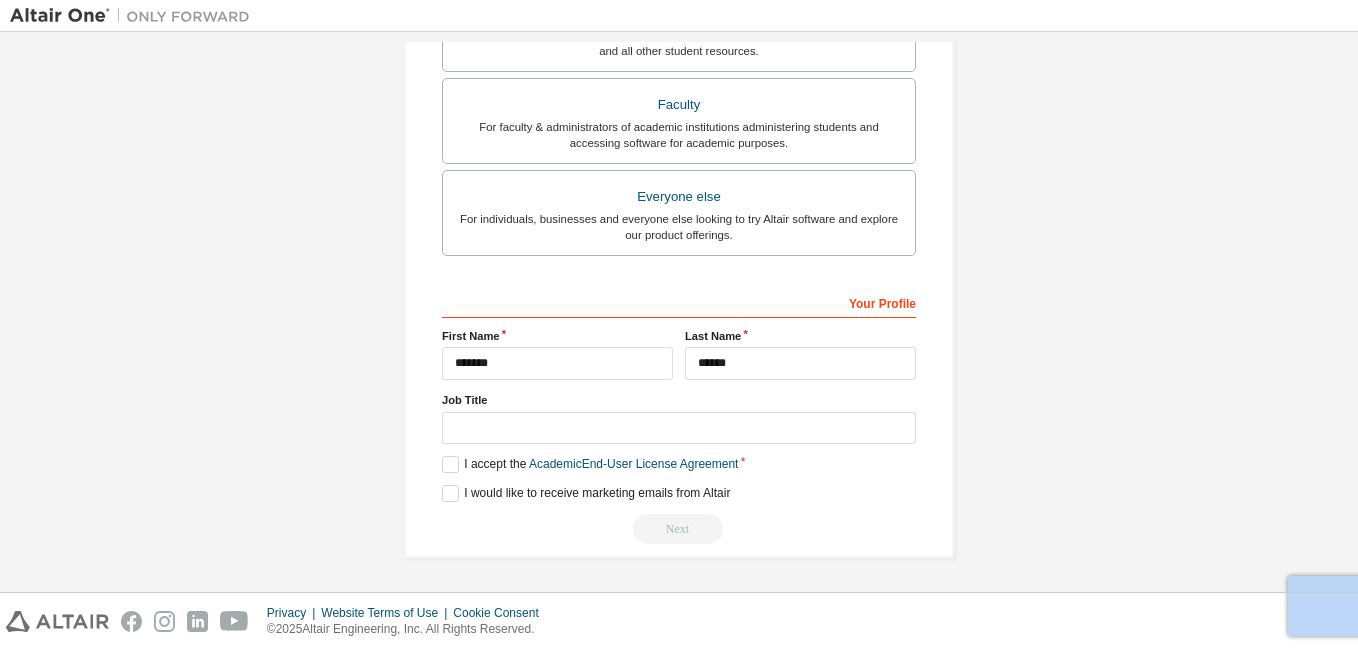 drag, startPoint x: 1337, startPoint y: 487, endPoint x: 1347, endPoint y: 565, distance: 78.63841 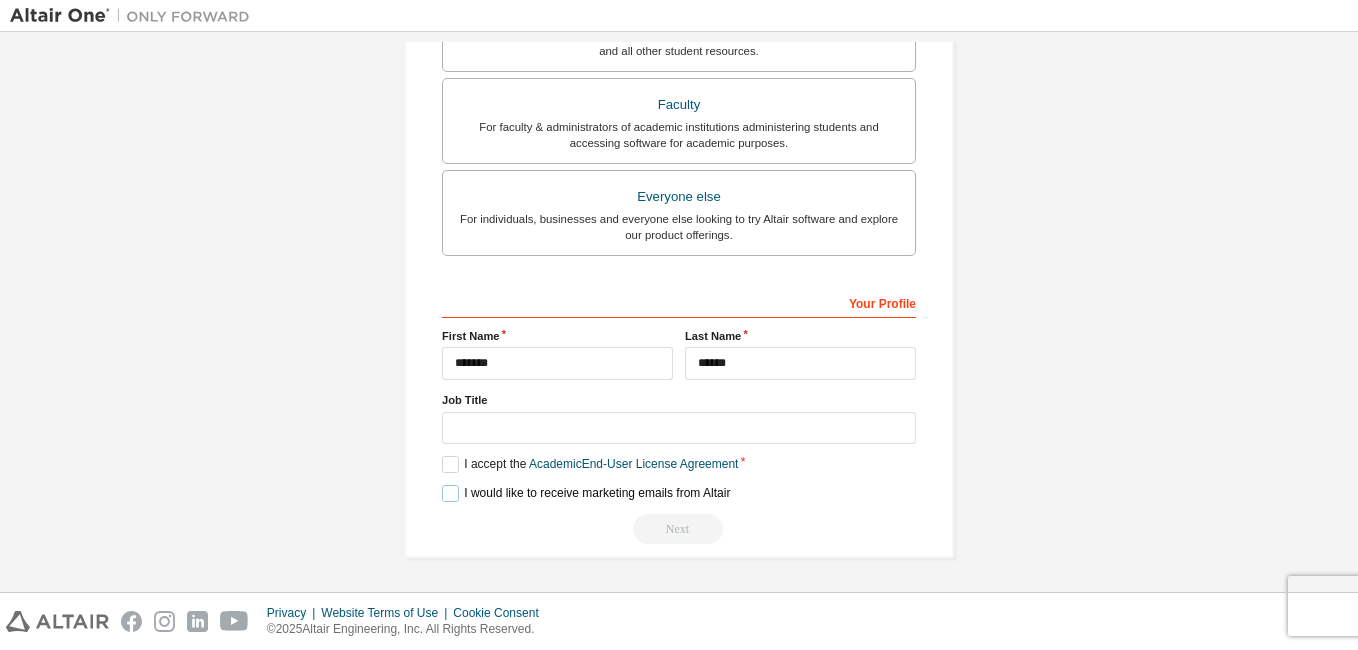 click on "I would like to receive marketing emails from Altair" at bounding box center (586, 493) 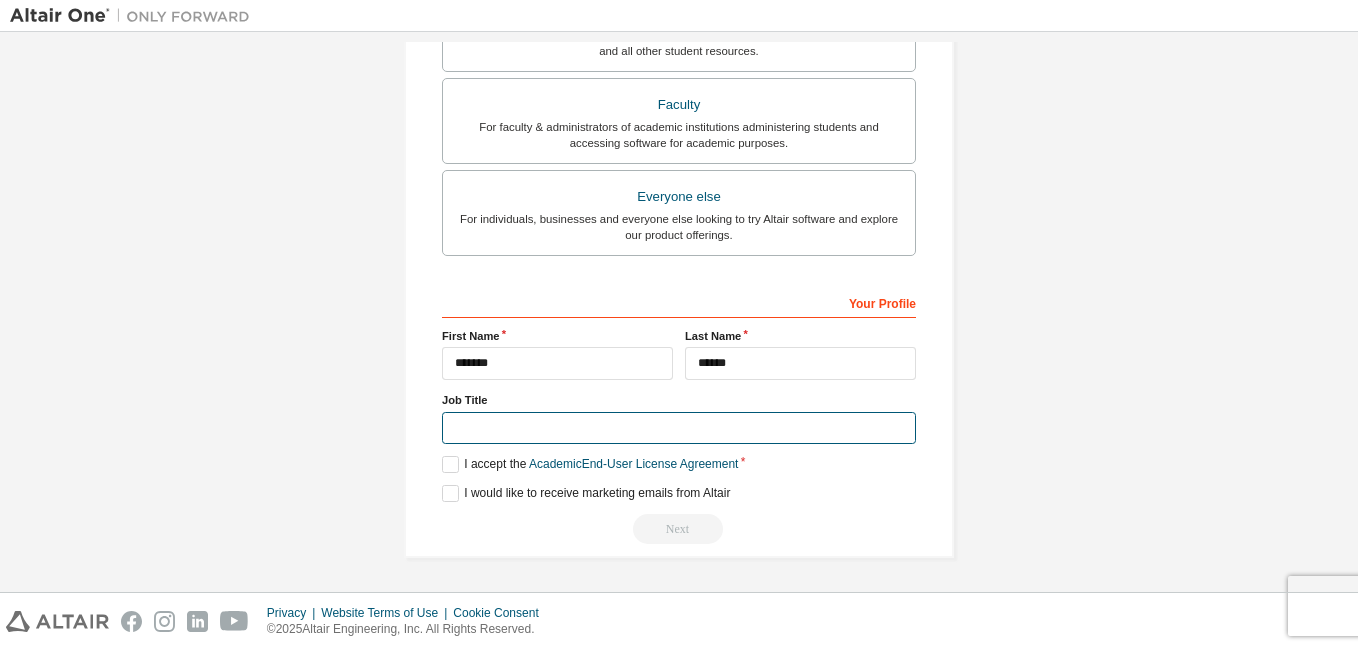 click at bounding box center (679, 428) 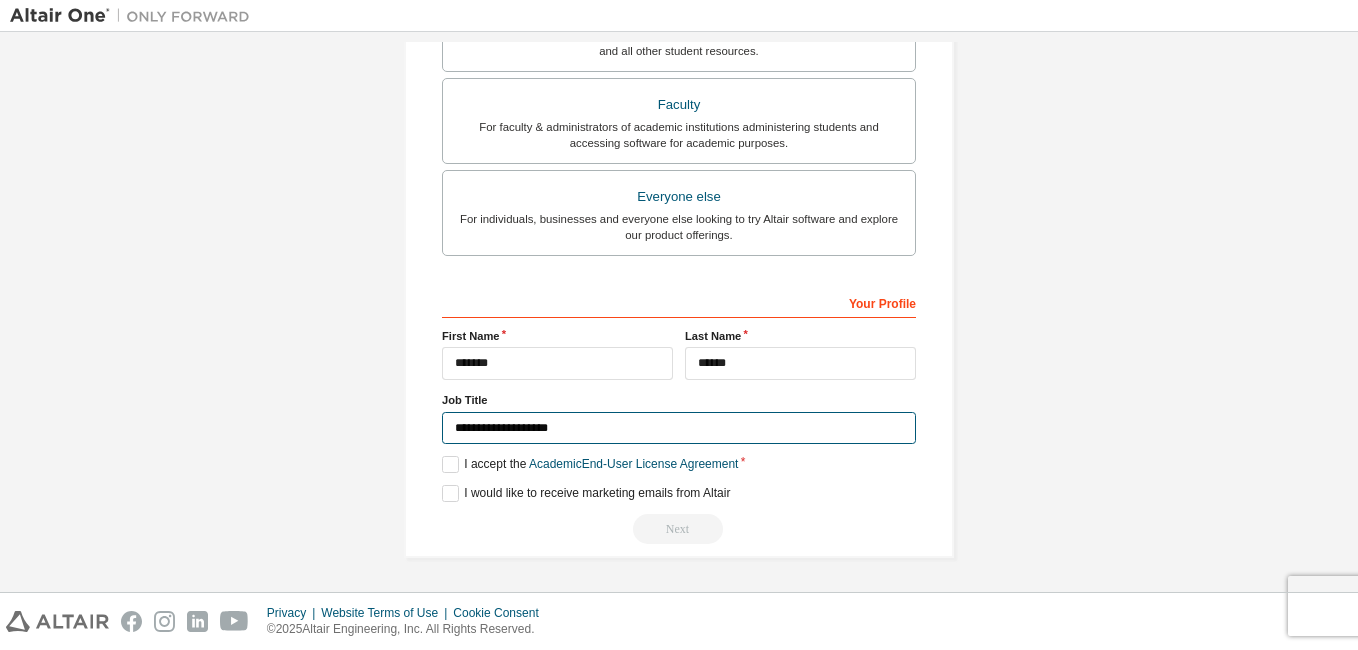 type on "**********" 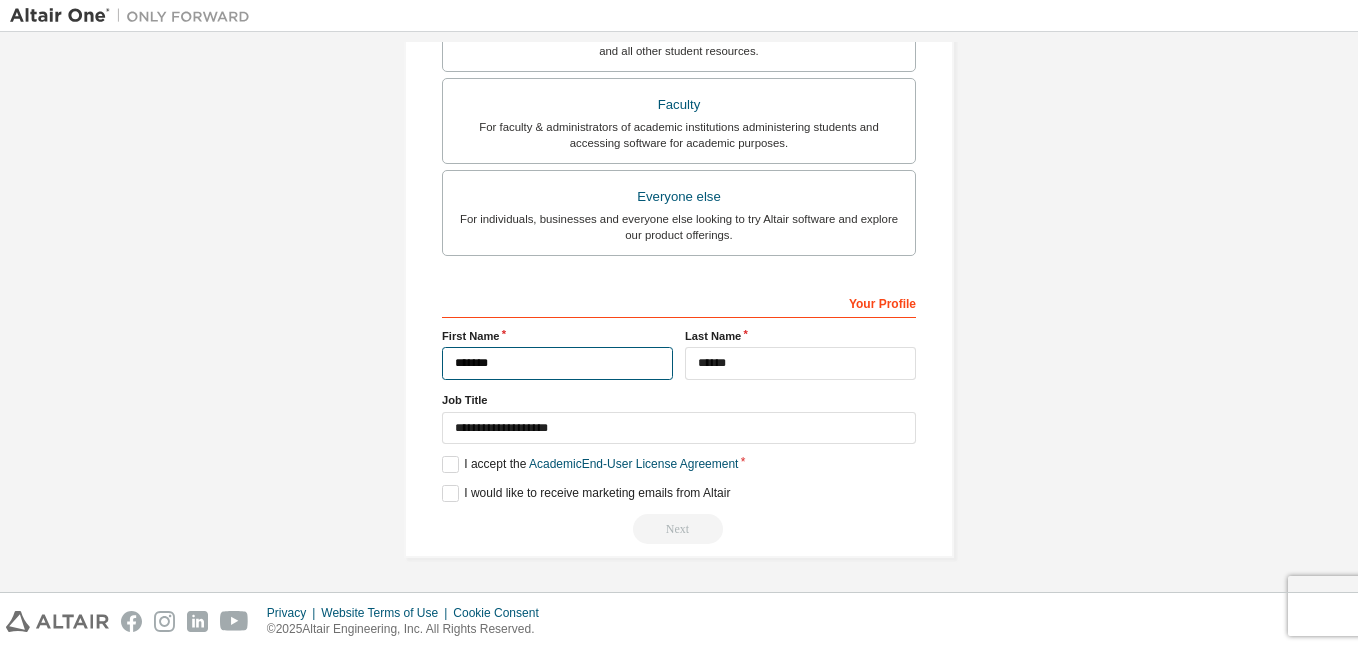 click on "*******" at bounding box center (557, 363) 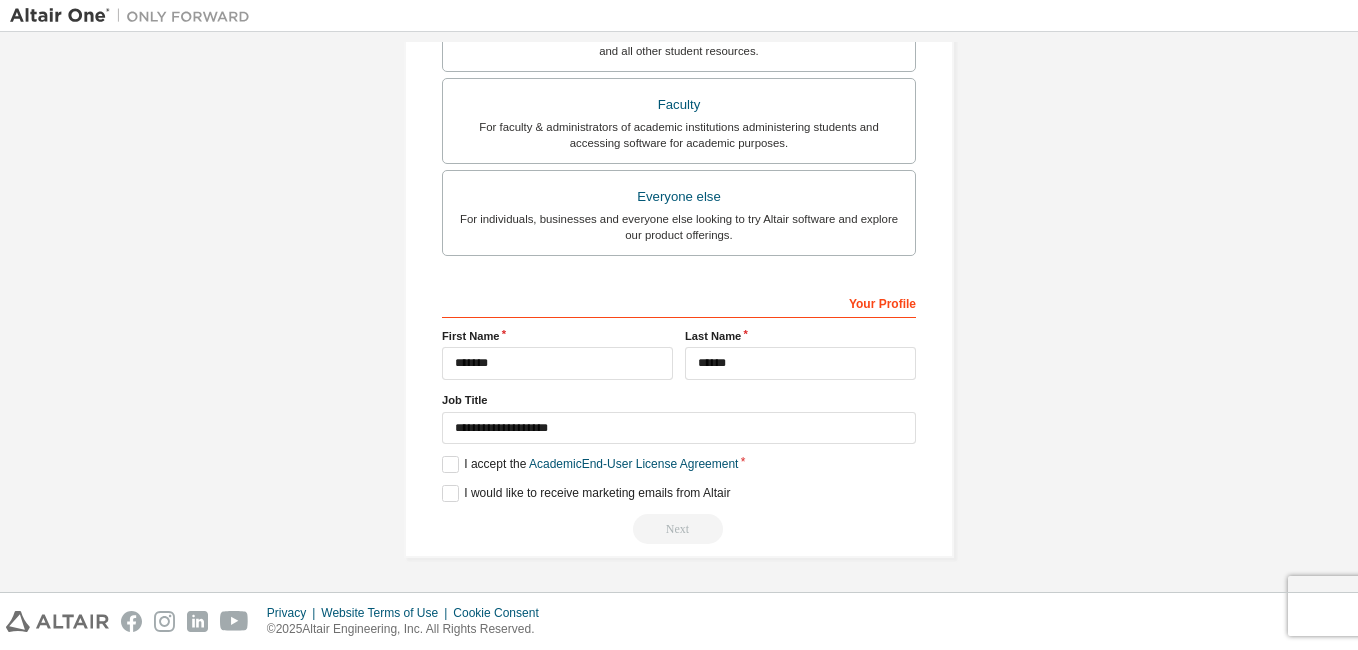 click on "**********" at bounding box center [679, 18] 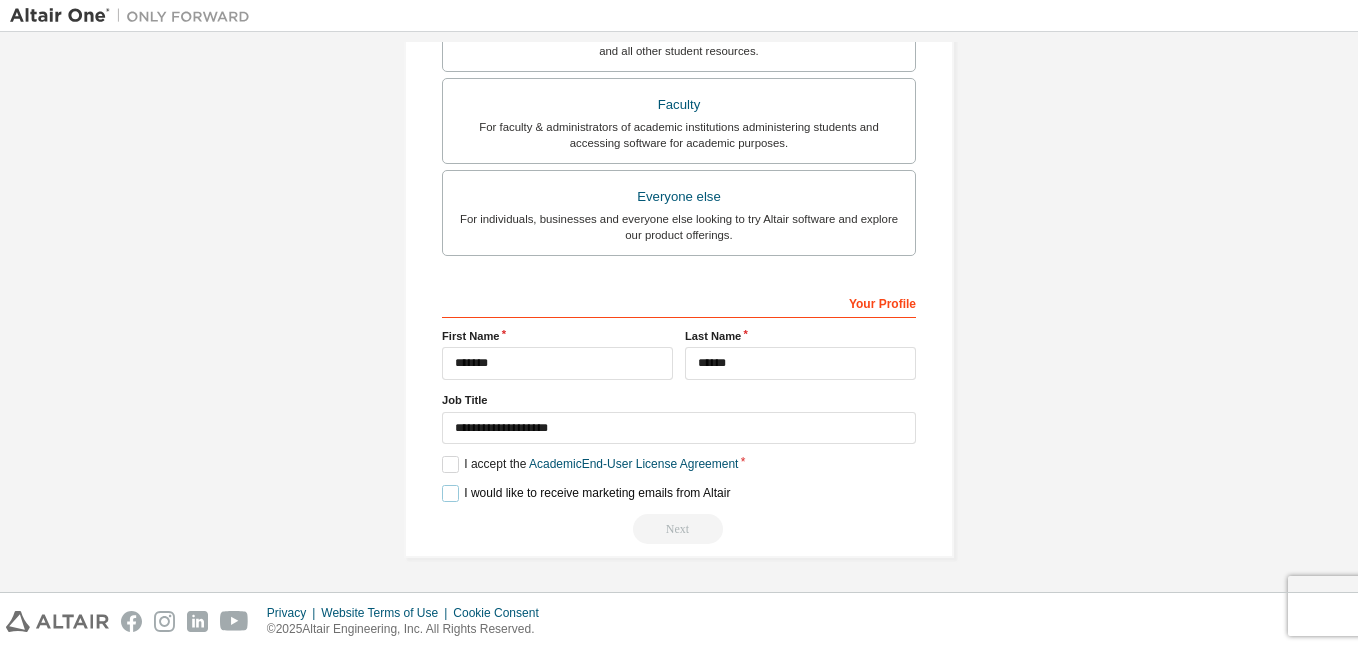 click on "I would like to receive marketing emails from Altair" at bounding box center [586, 493] 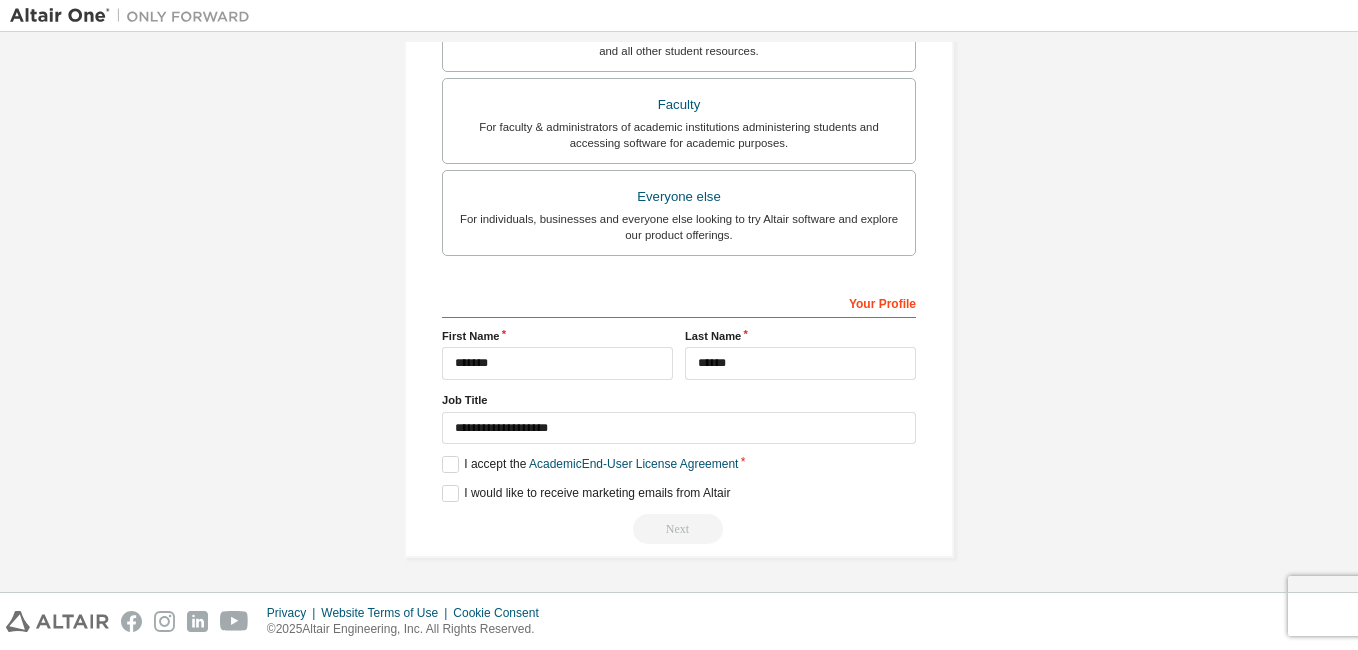 click on "Next" at bounding box center (679, 529) 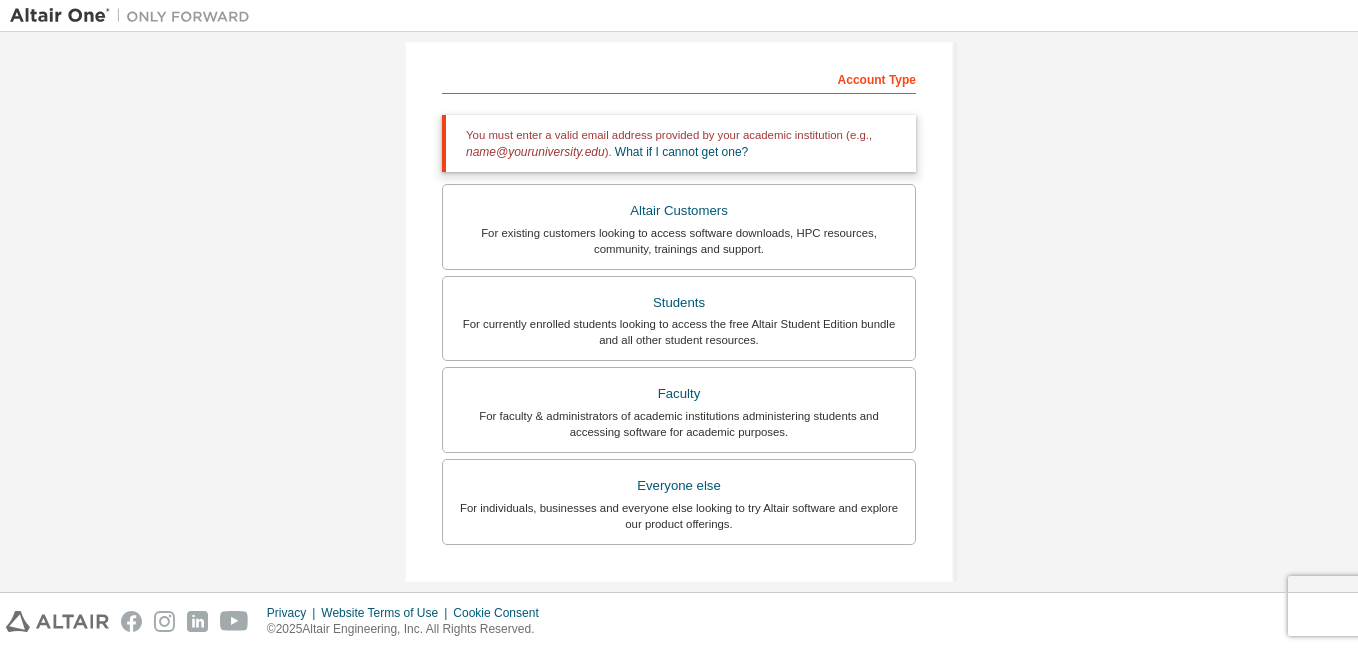 scroll, scrollTop: 188, scrollLeft: 0, axis: vertical 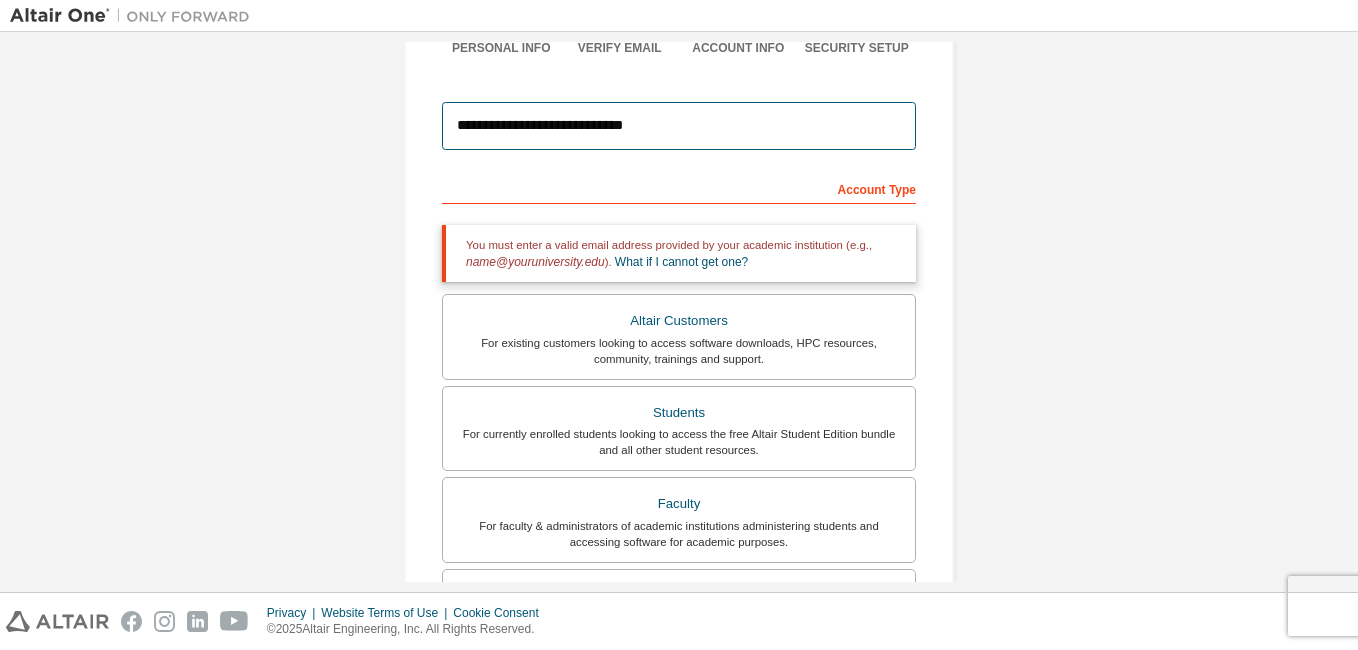 drag, startPoint x: 661, startPoint y: 129, endPoint x: 401, endPoint y: 135, distance: 260.0692 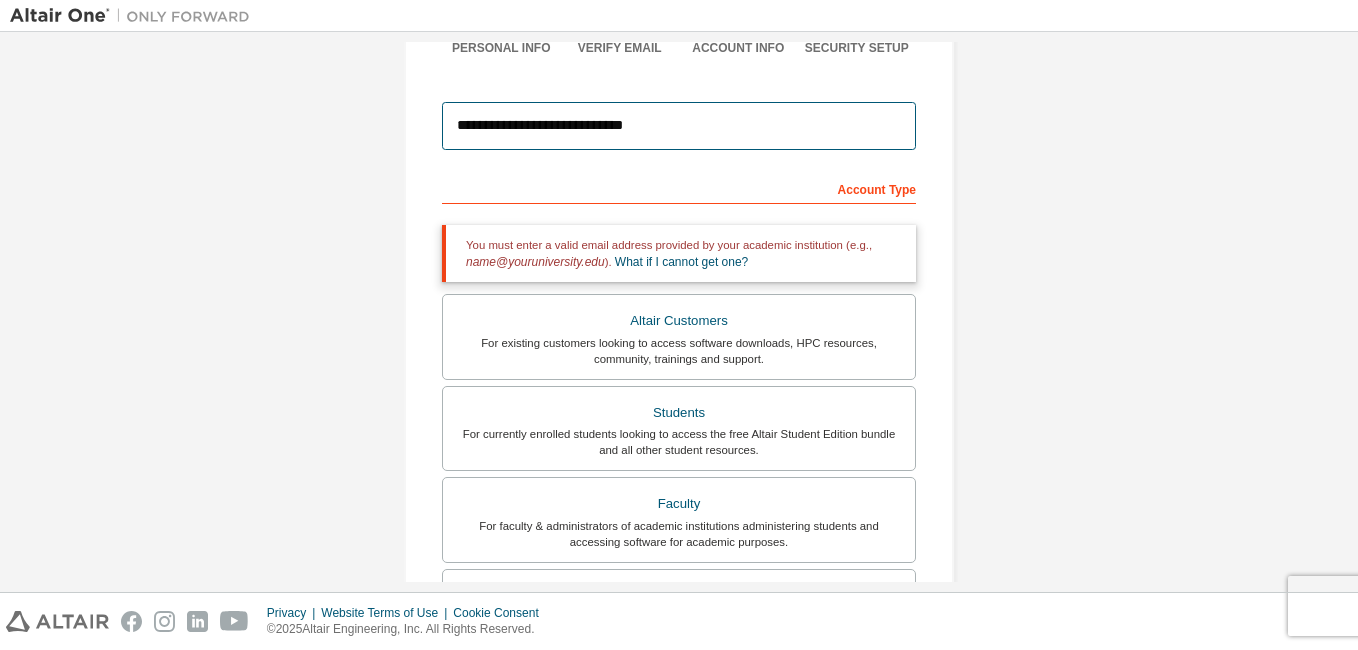 drag, startPoint x: 545, startPoint y: 120, endPoint x: 555, endPoint y: 123, distance: 10.440307 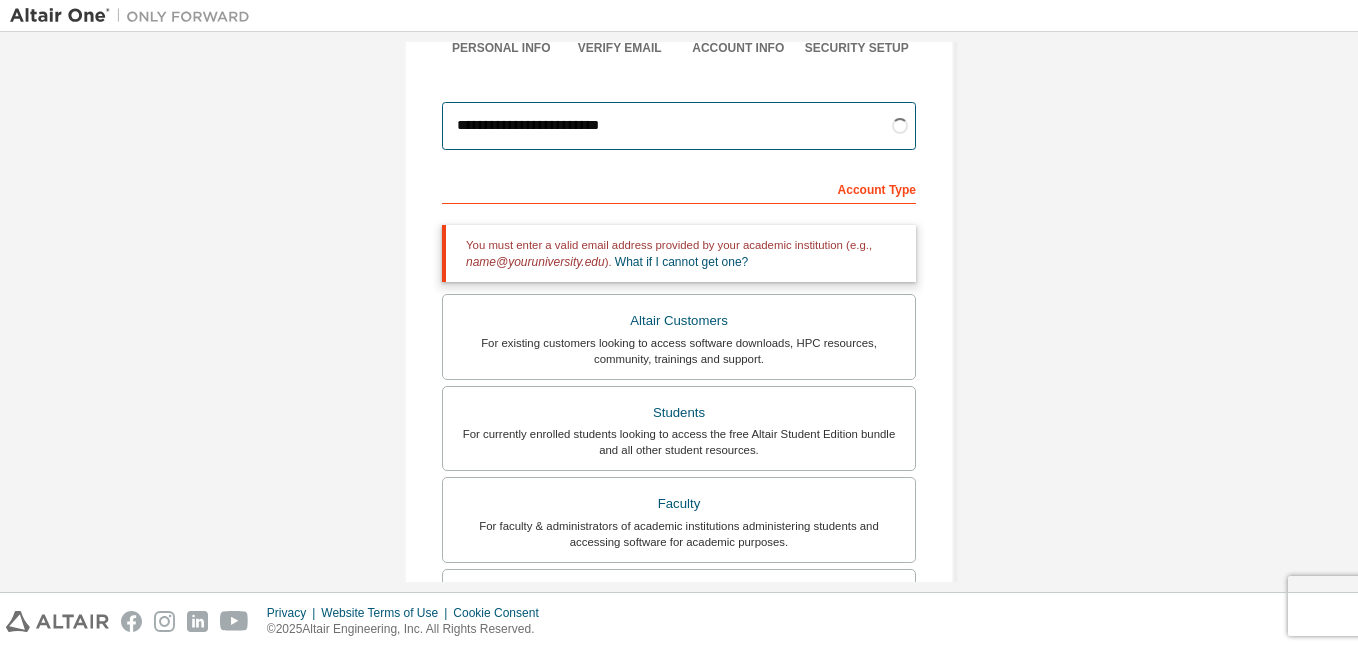 drag, startPoint x: 553, startPoint y: 128, endPoint x: 625, endPoint y: 128, distance: 72 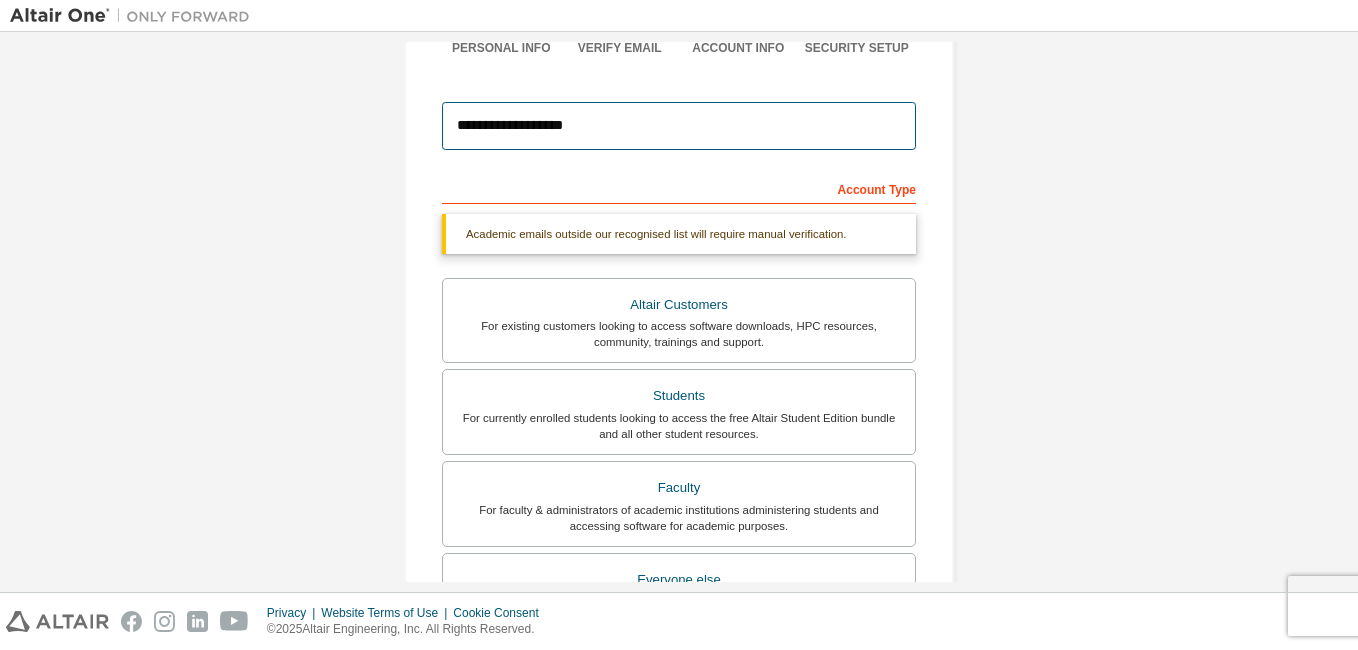 type on "**********" 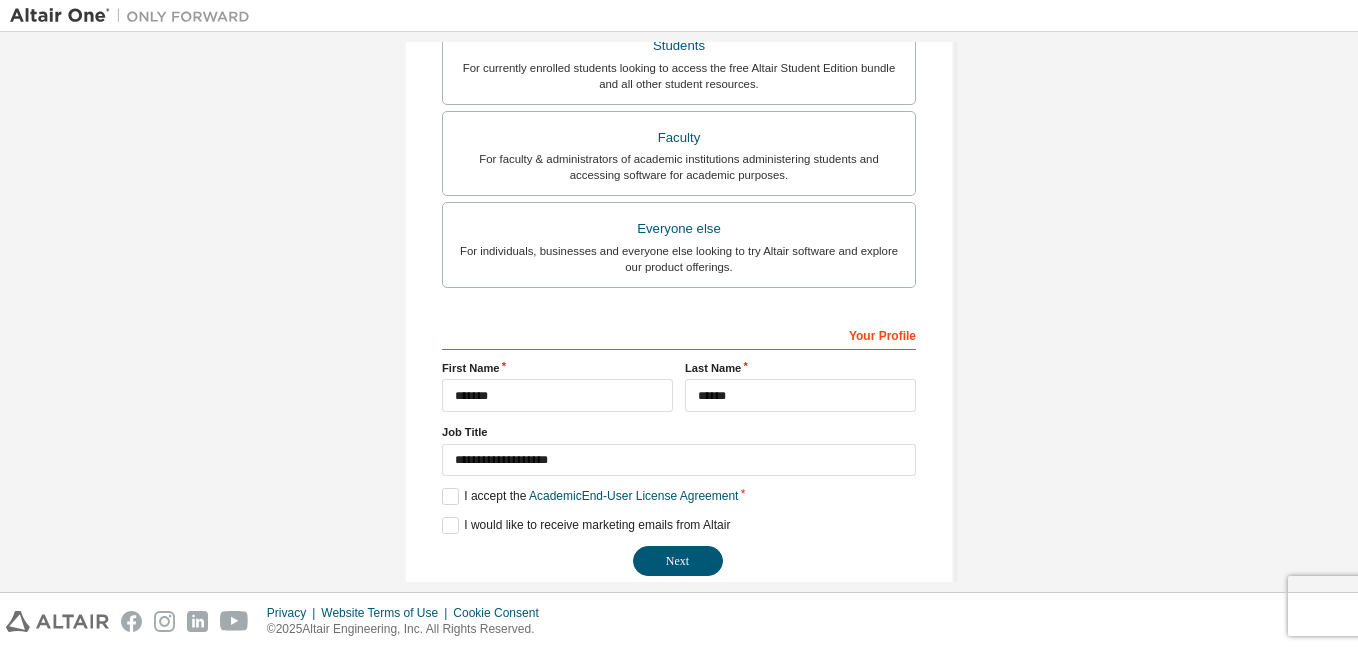 scroll, scrollTop: 488, scrollLeft: 0, axis: vertical 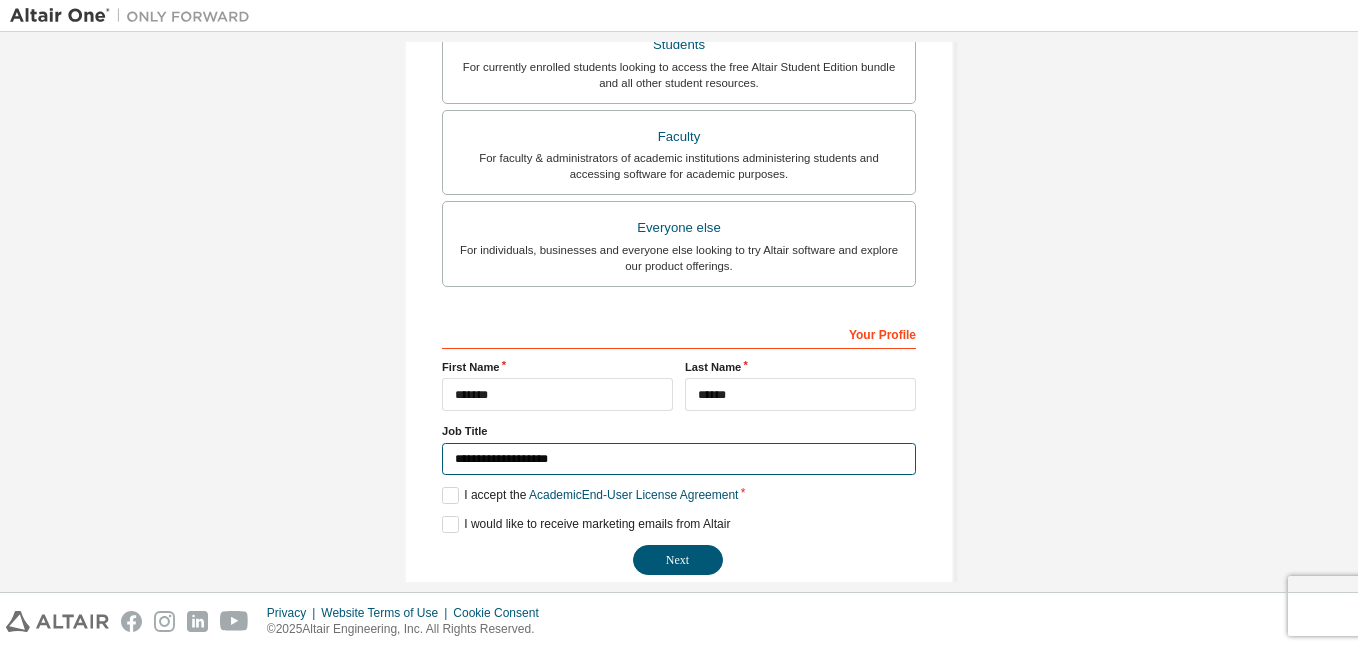 drag, startPoint x: 576, startPoint y: 461, endPoint x: 427, endPoint y: 450, distance: 149.40549 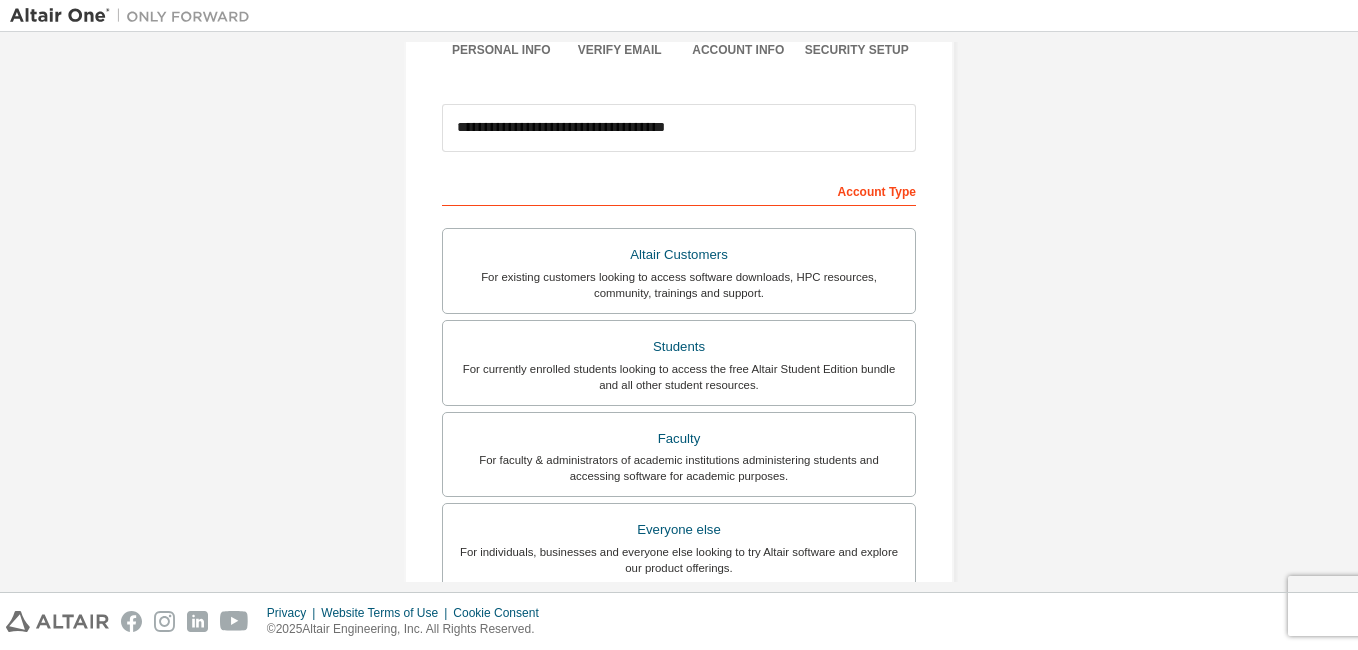 scroll, scrollTop: 0, scrollLeft: 0, axis: both 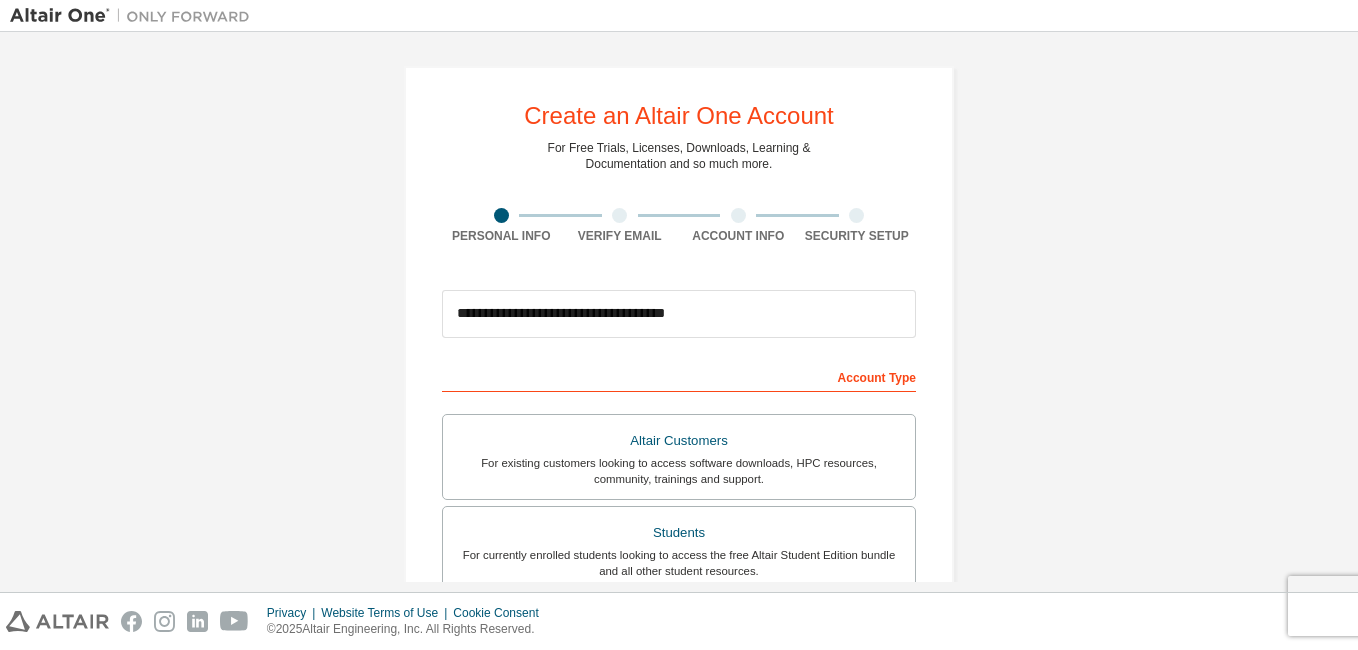 type on "*********" 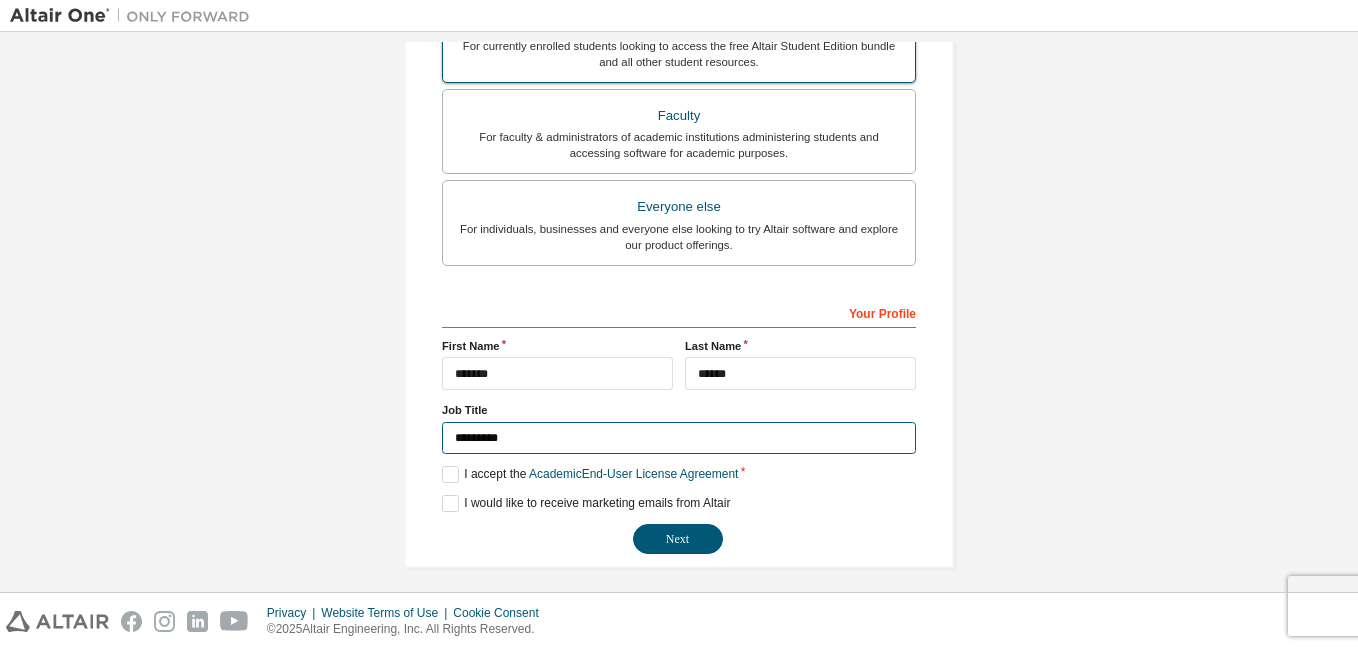 scroll, scrollTop: 519, scrollLeft: 0, axis: vertical 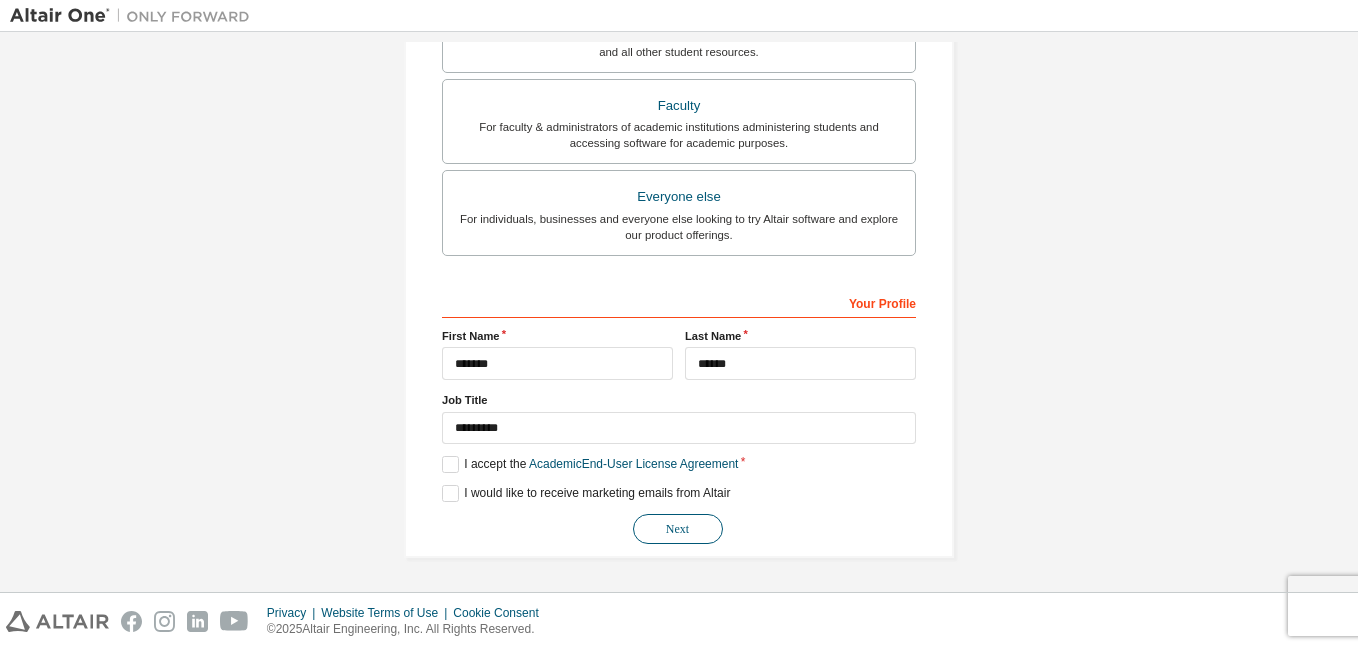click on "Next" at bounding box center (678, 529) 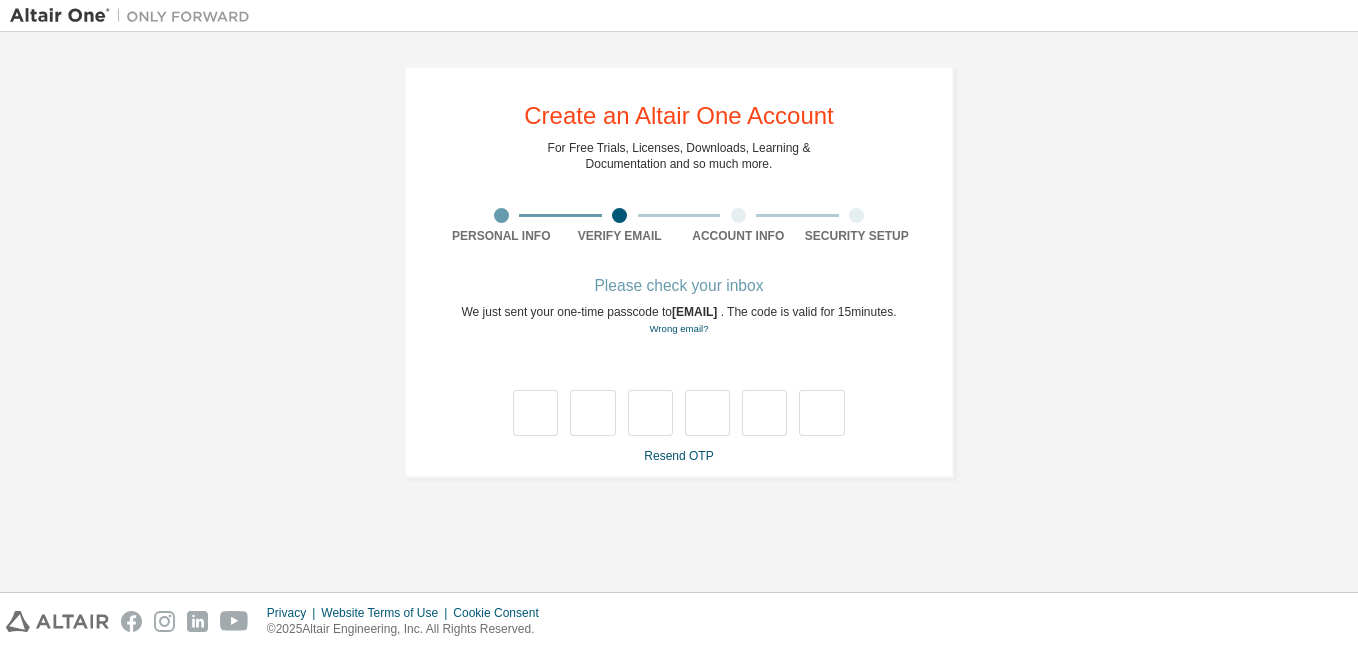 scroll, scrollTop: 0, scrollLeft: 0, axis: both 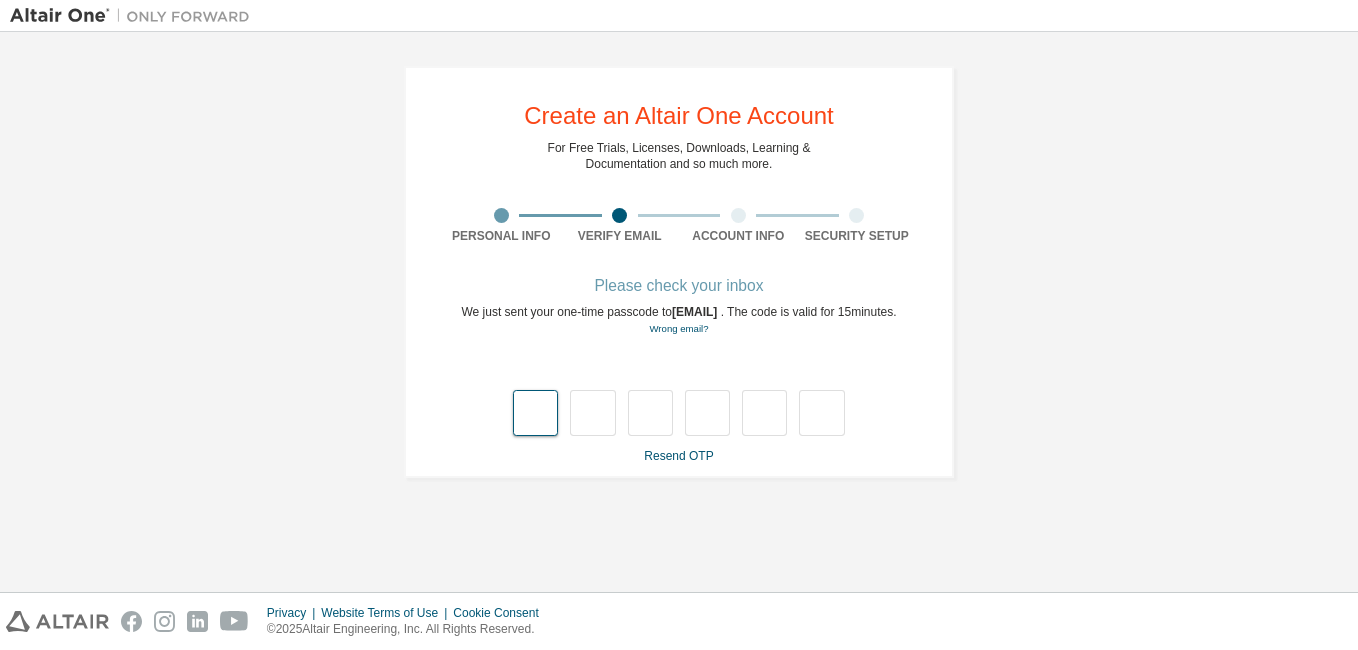 type on "*" 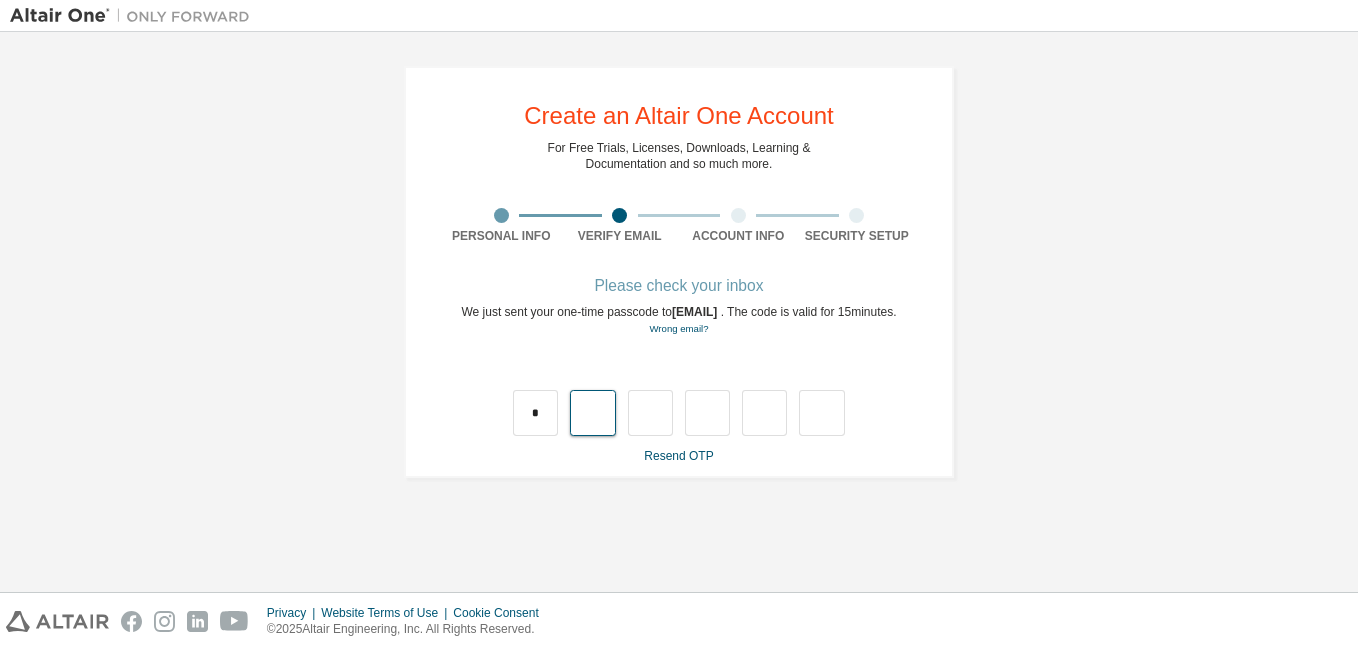 type on "*" 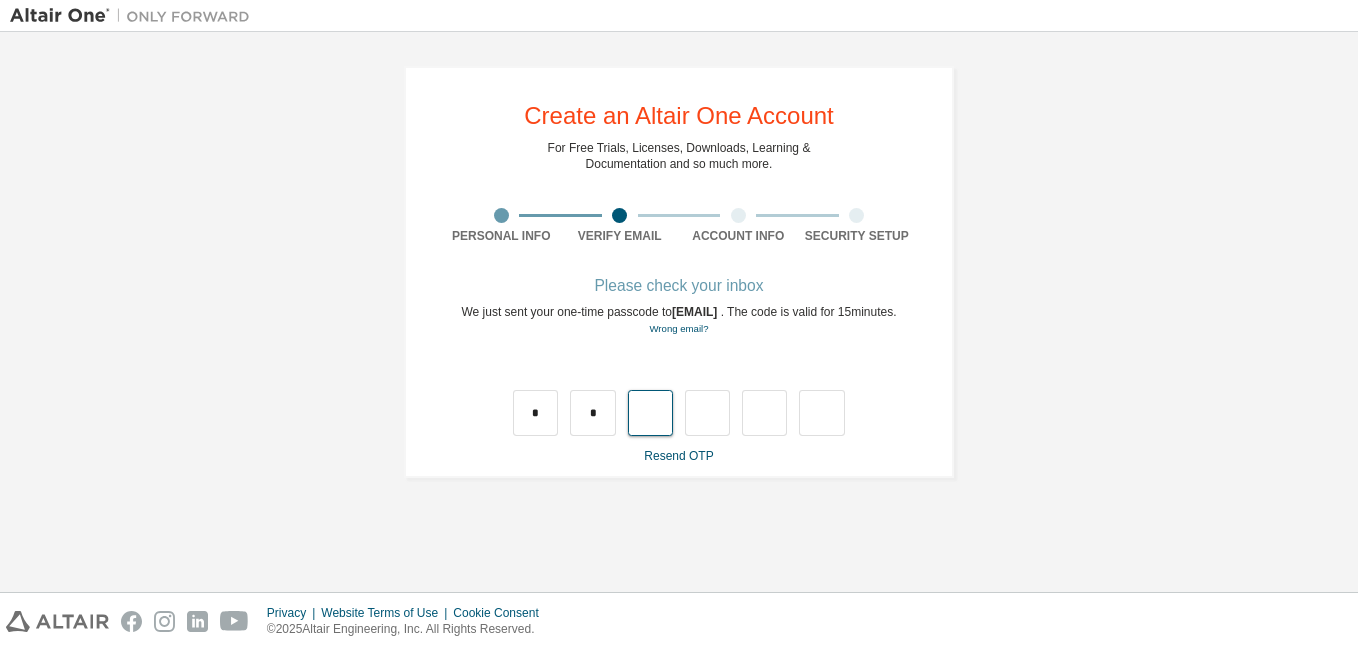 type on "*" 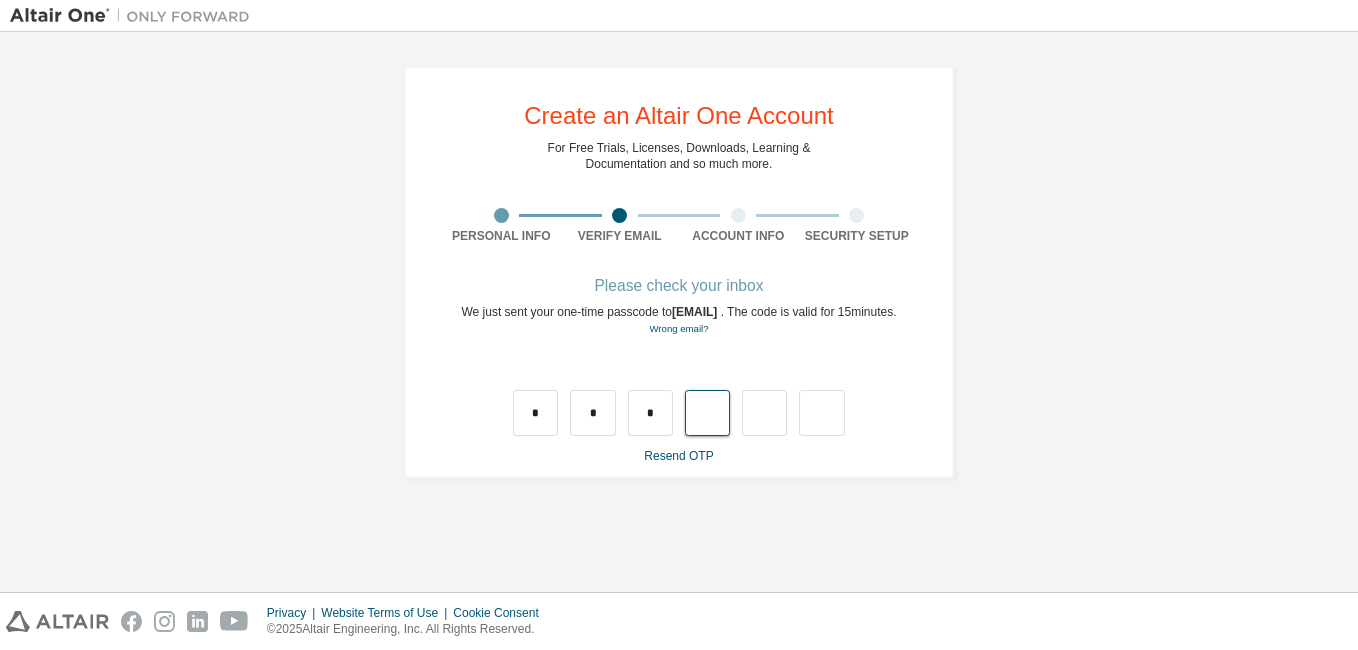 type on "*" 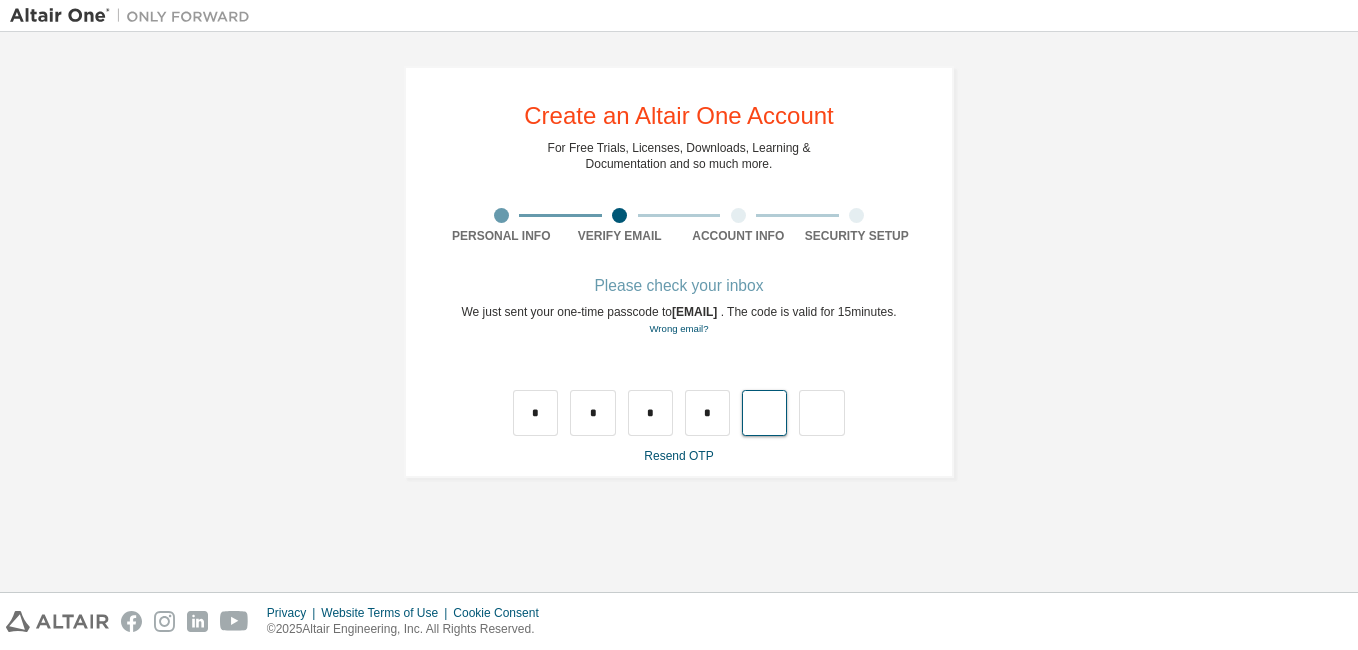 type on "*" 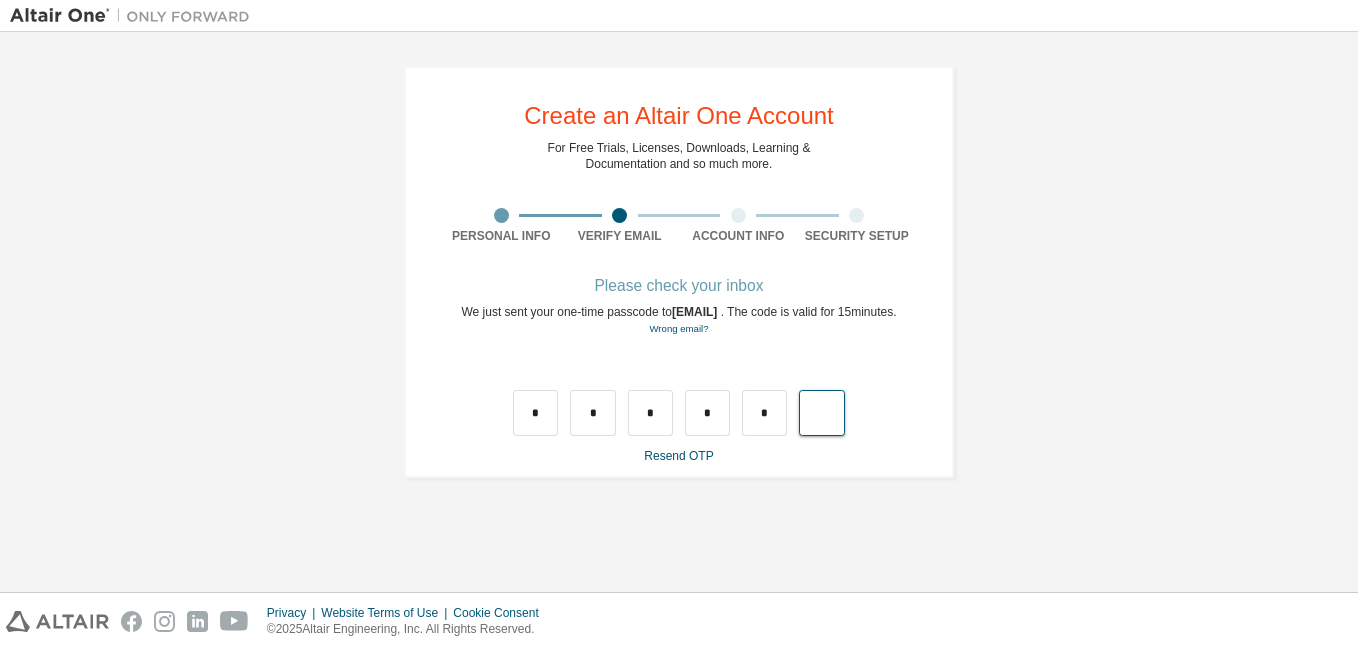 type on "*" 